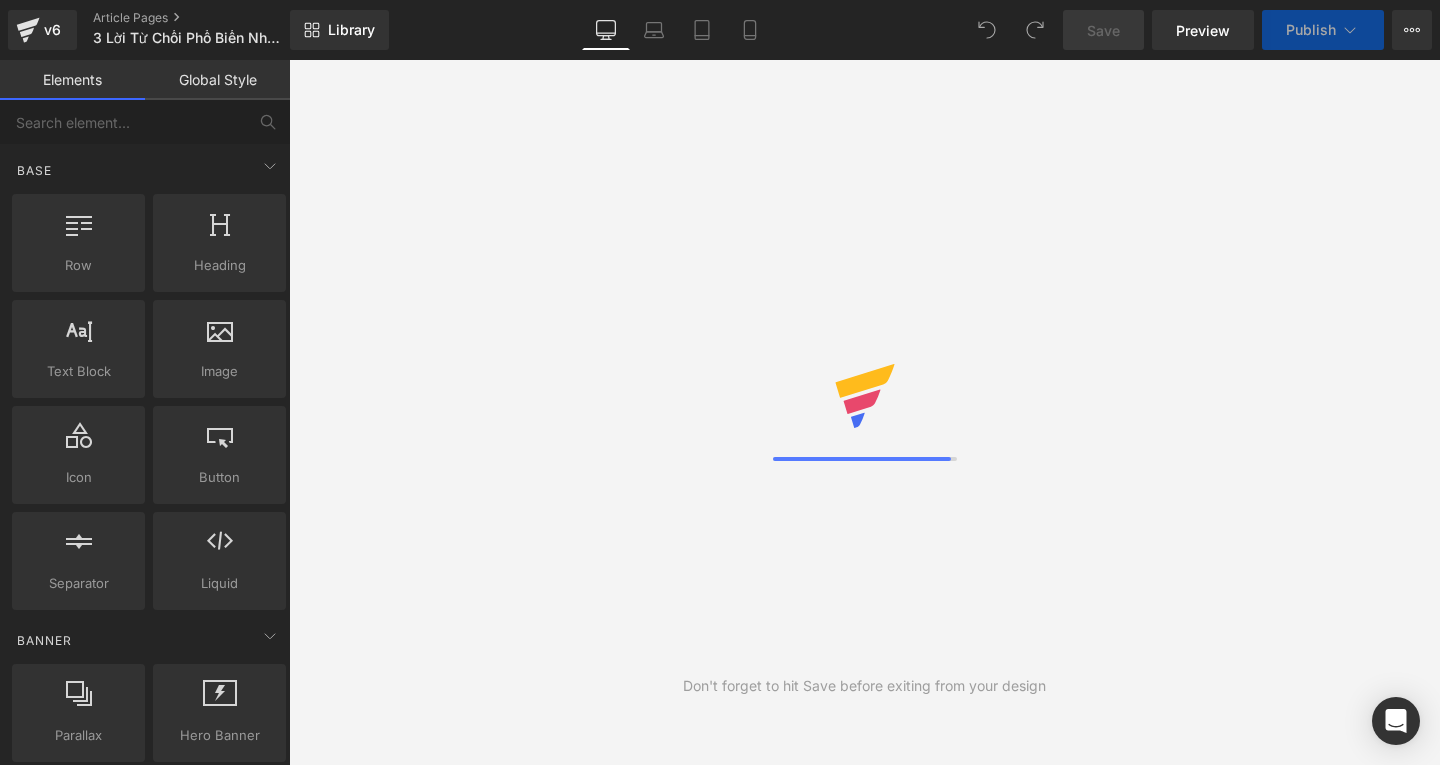 scroll, scrollTop: 0, scrollLeft: 0, axis: both 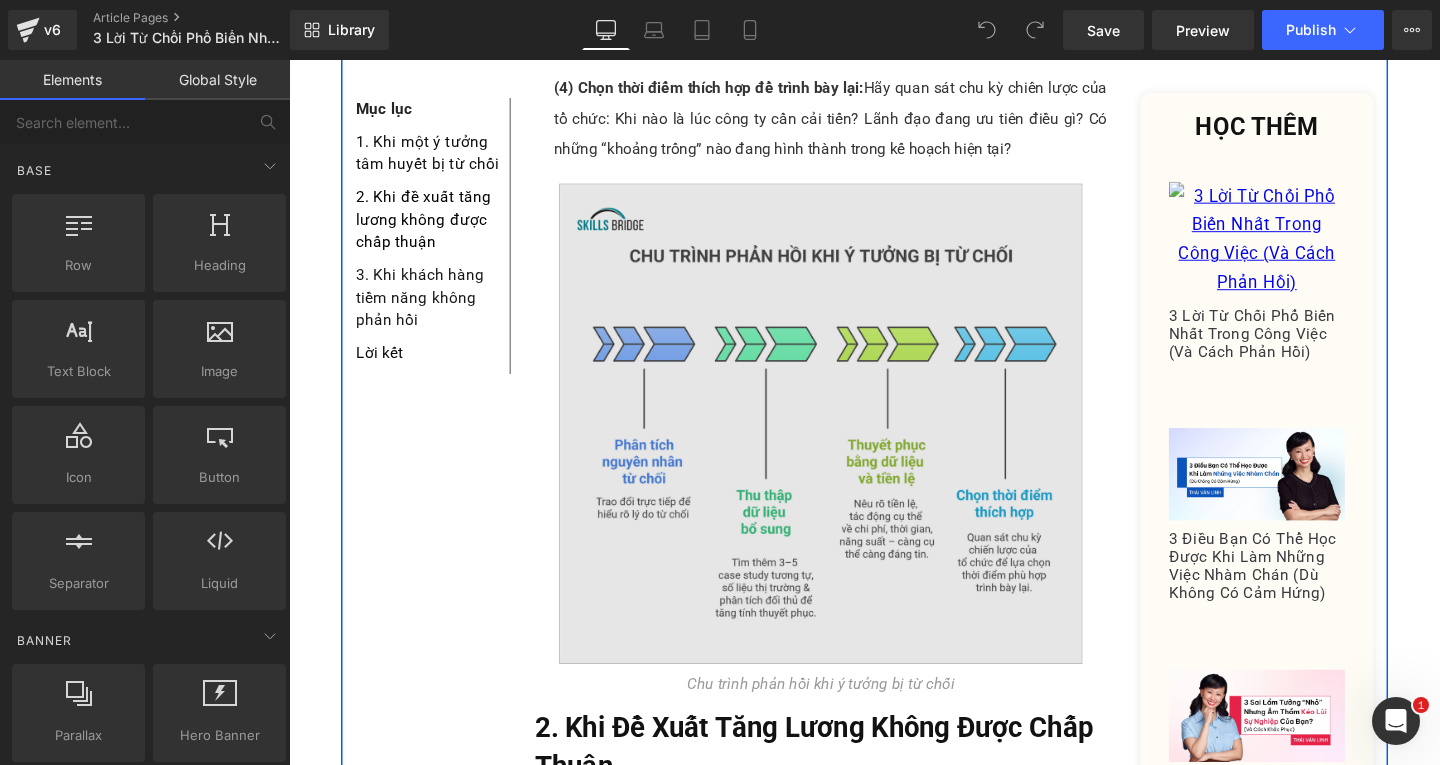 click at bounding box center [848, 443] 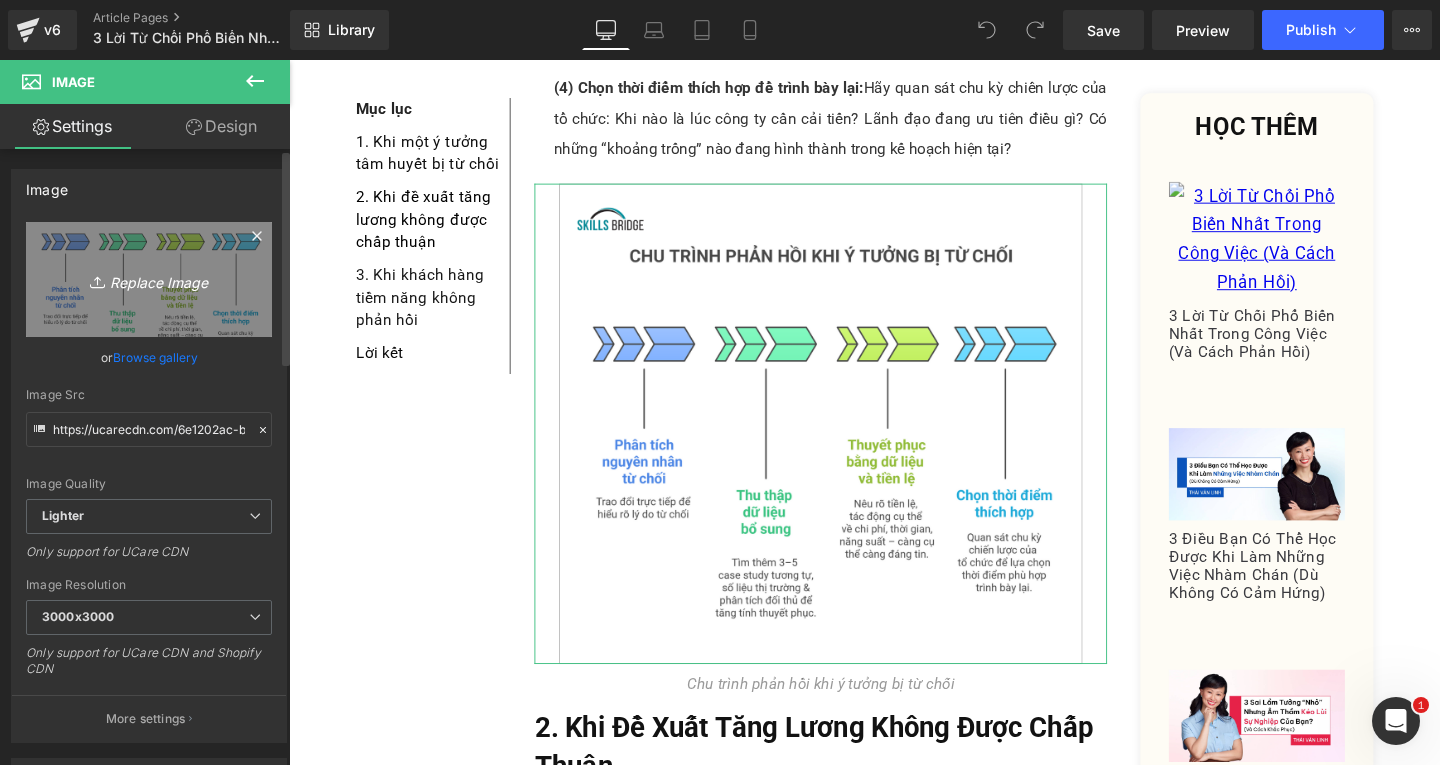 click on "Replace Image" at bounding box center [149, 279] 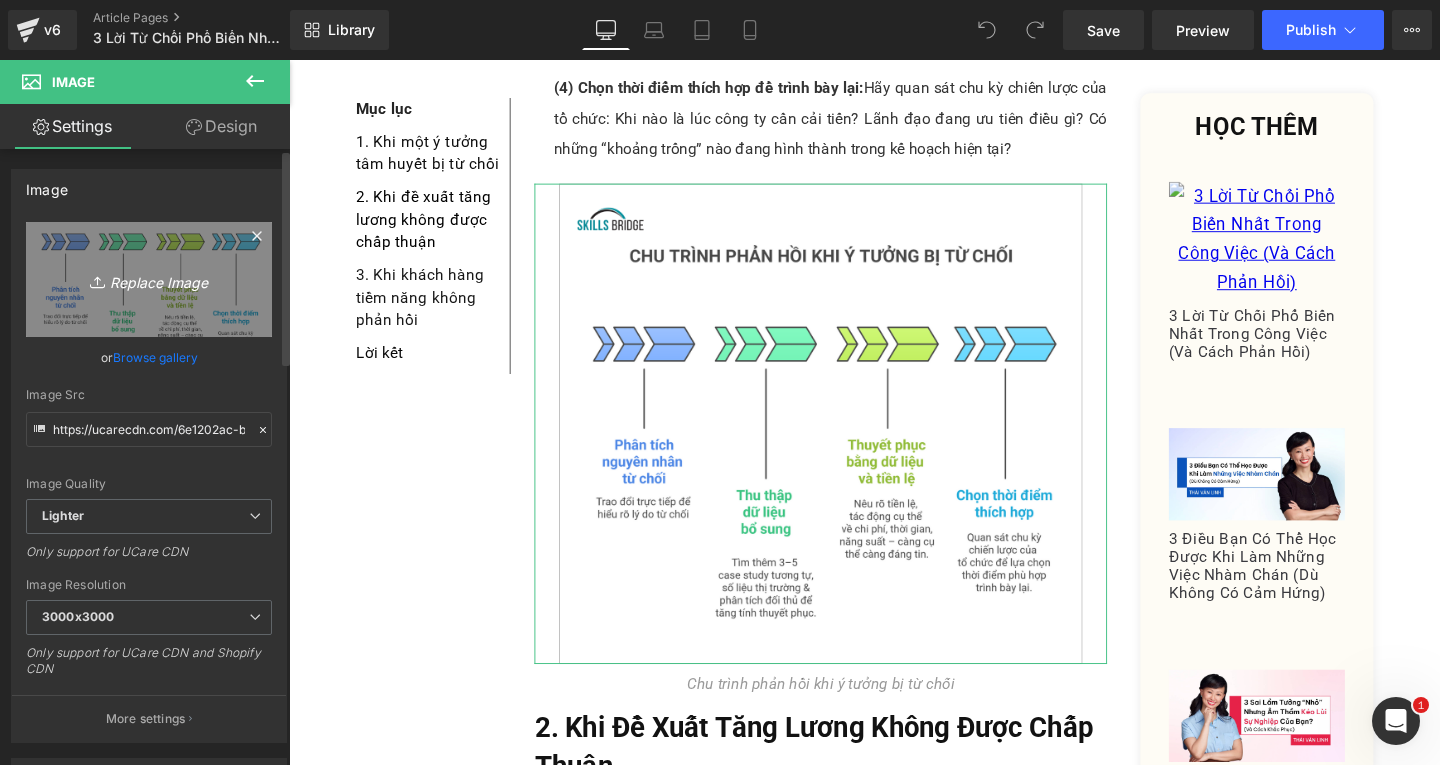 type on "C:\fakepath\MChau Draft (3).png" 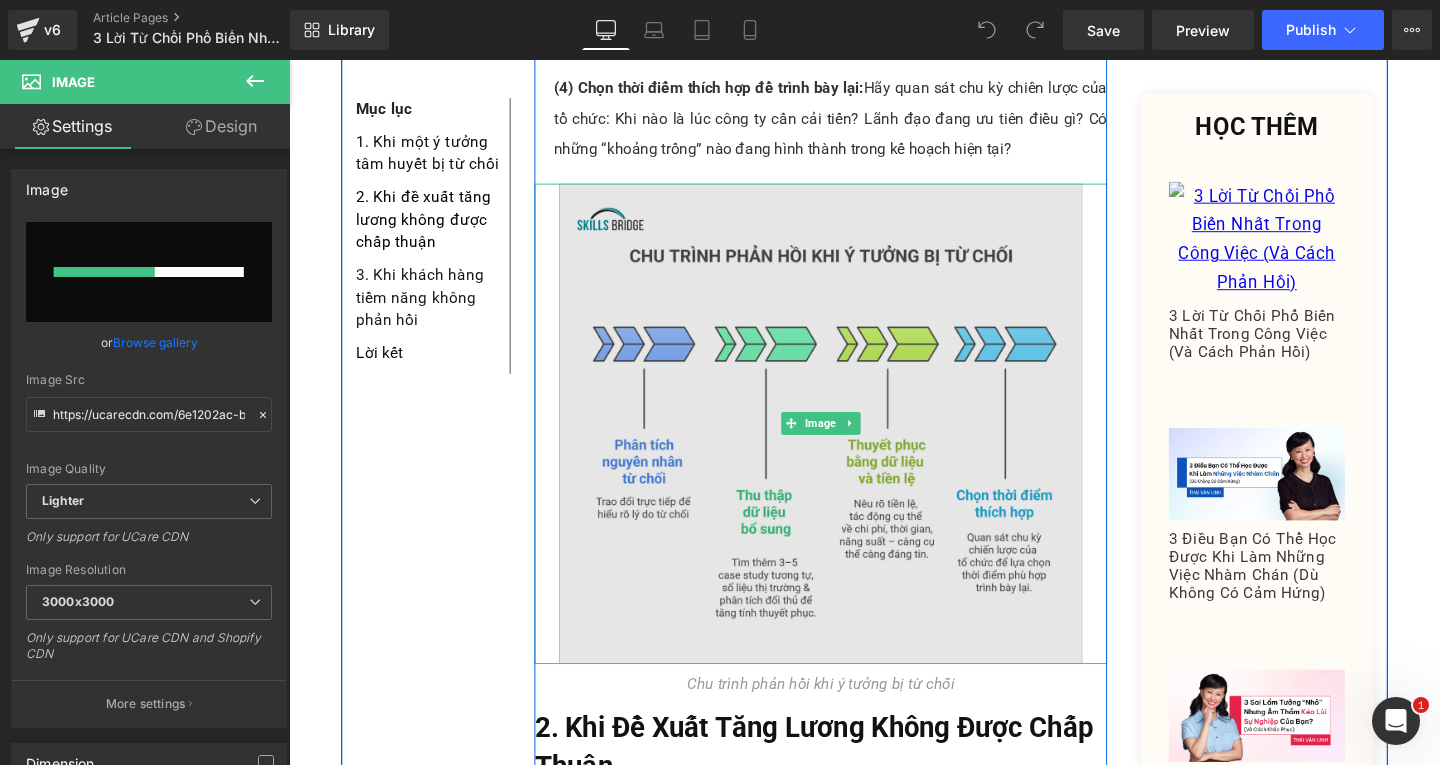 type 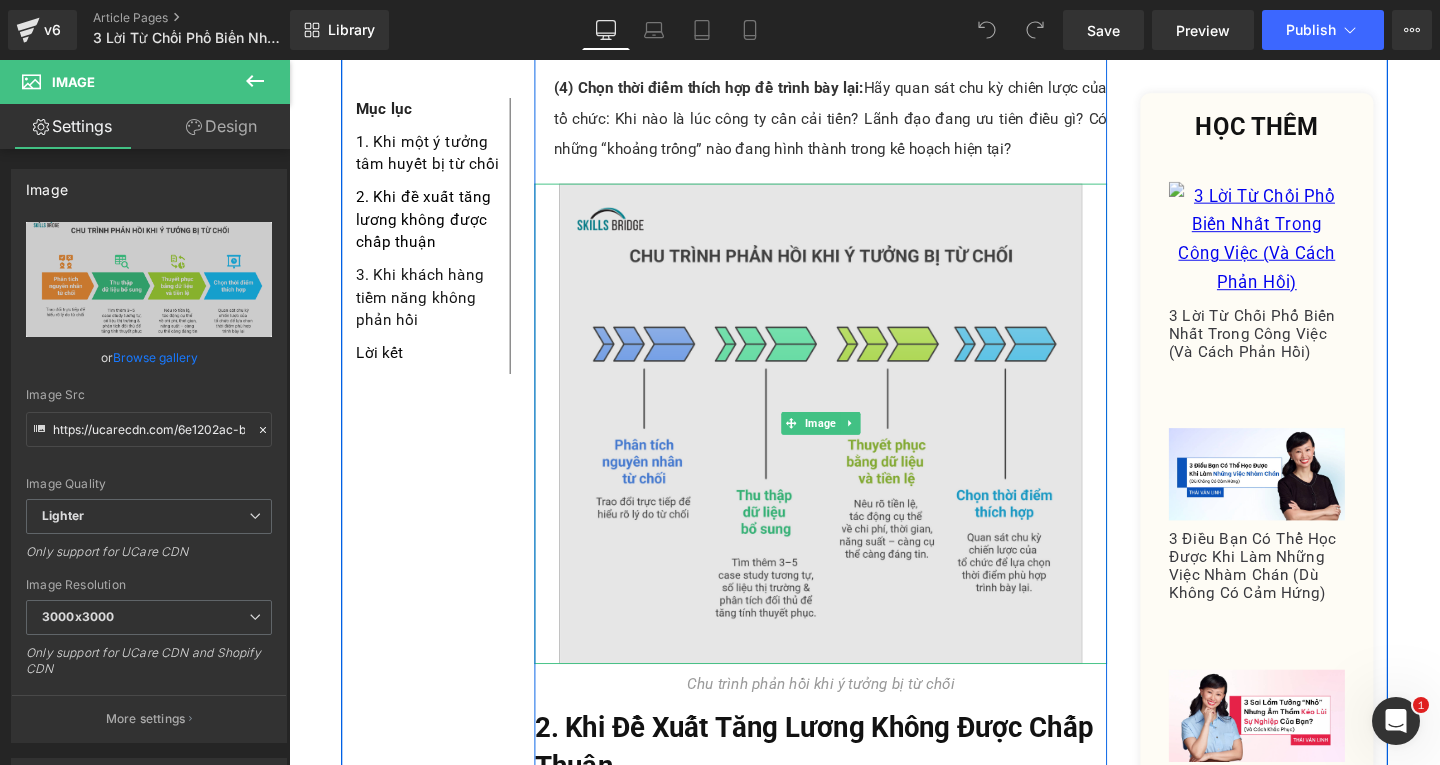 type on "https://ucarecdn.com/9ca29c8e-5e44-4583-8f55-31c77607e840/-/format/auto/-/preview/3000x3000/-/quality/lighter/MChau%20Draft%20_3_.png" 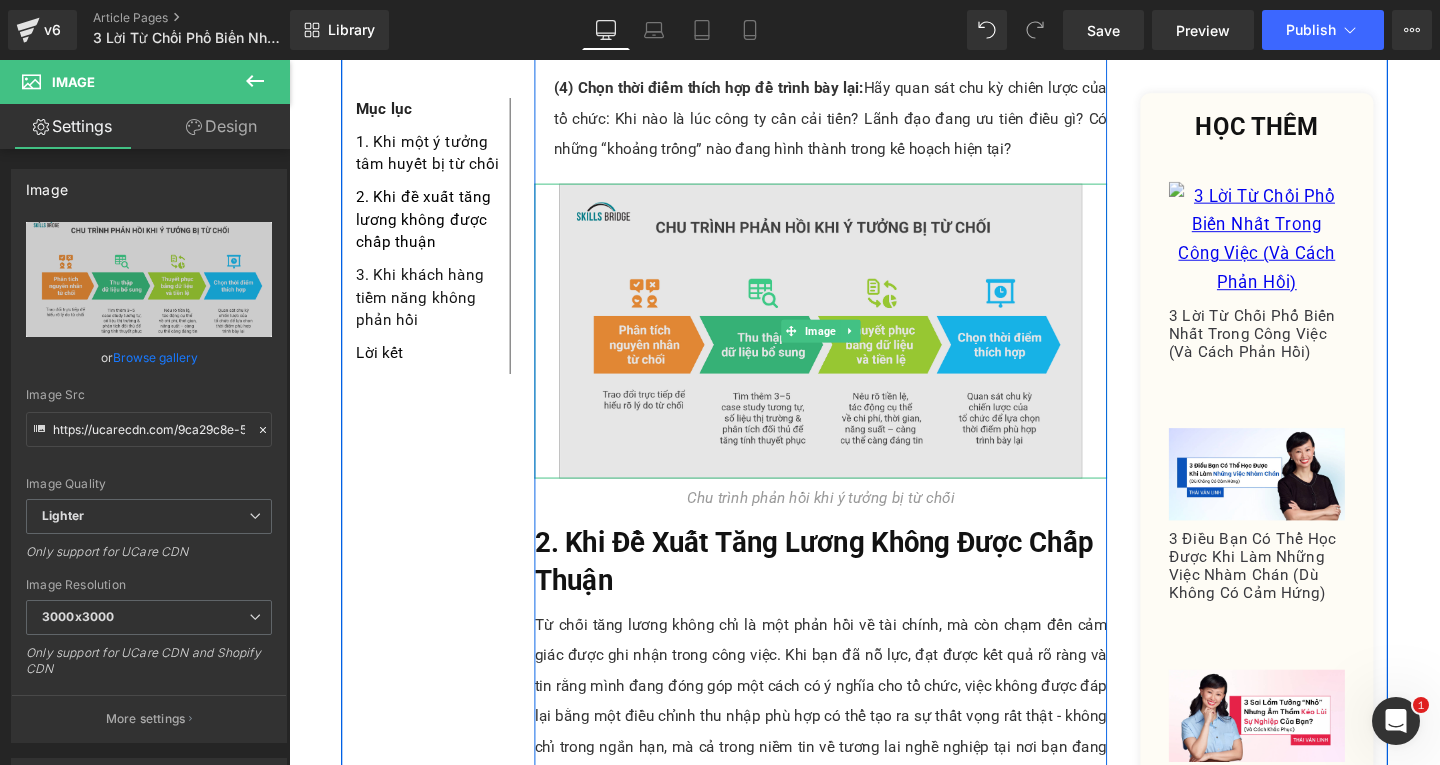 click at bounding box center (848, 345) 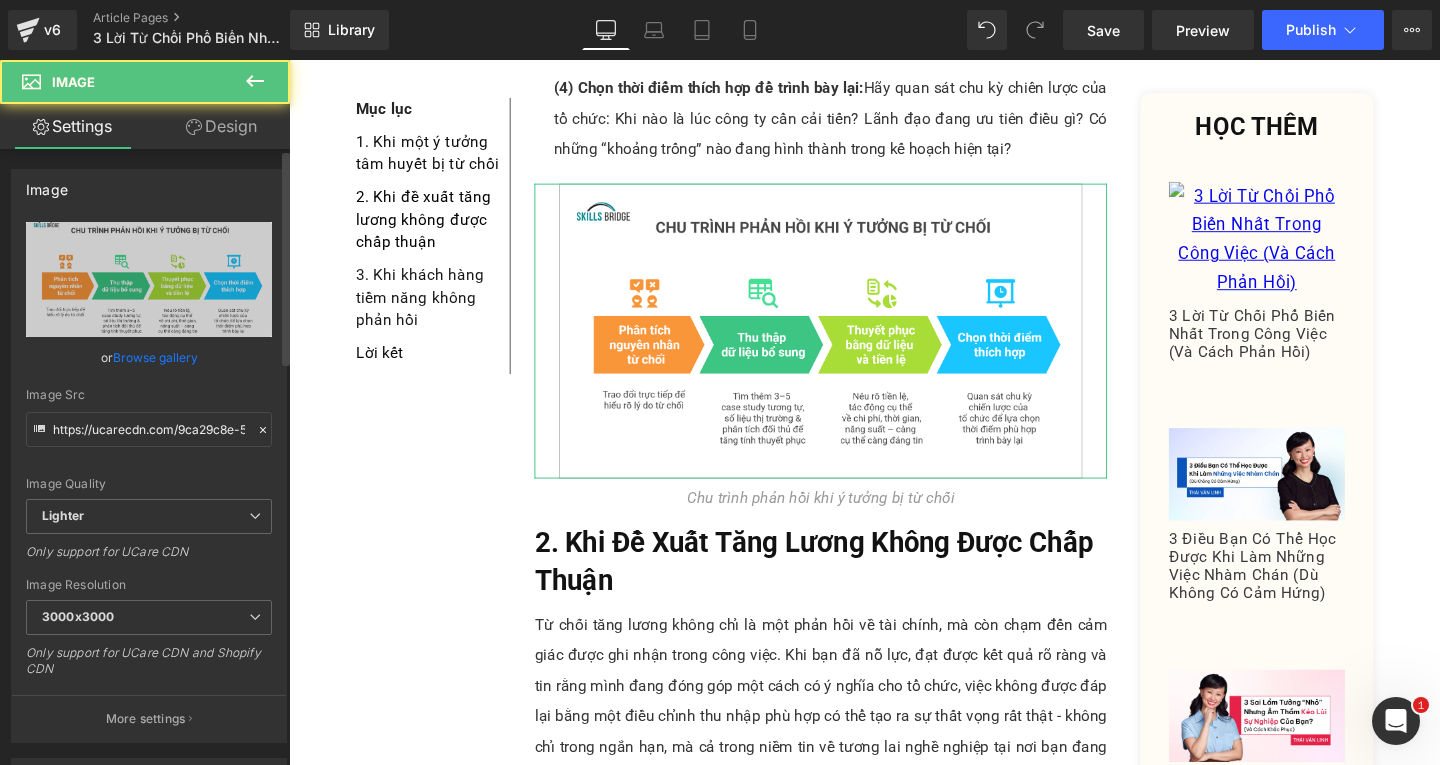 scroll, scrollTop: 400, scrollLeft: 0, axis: vertical 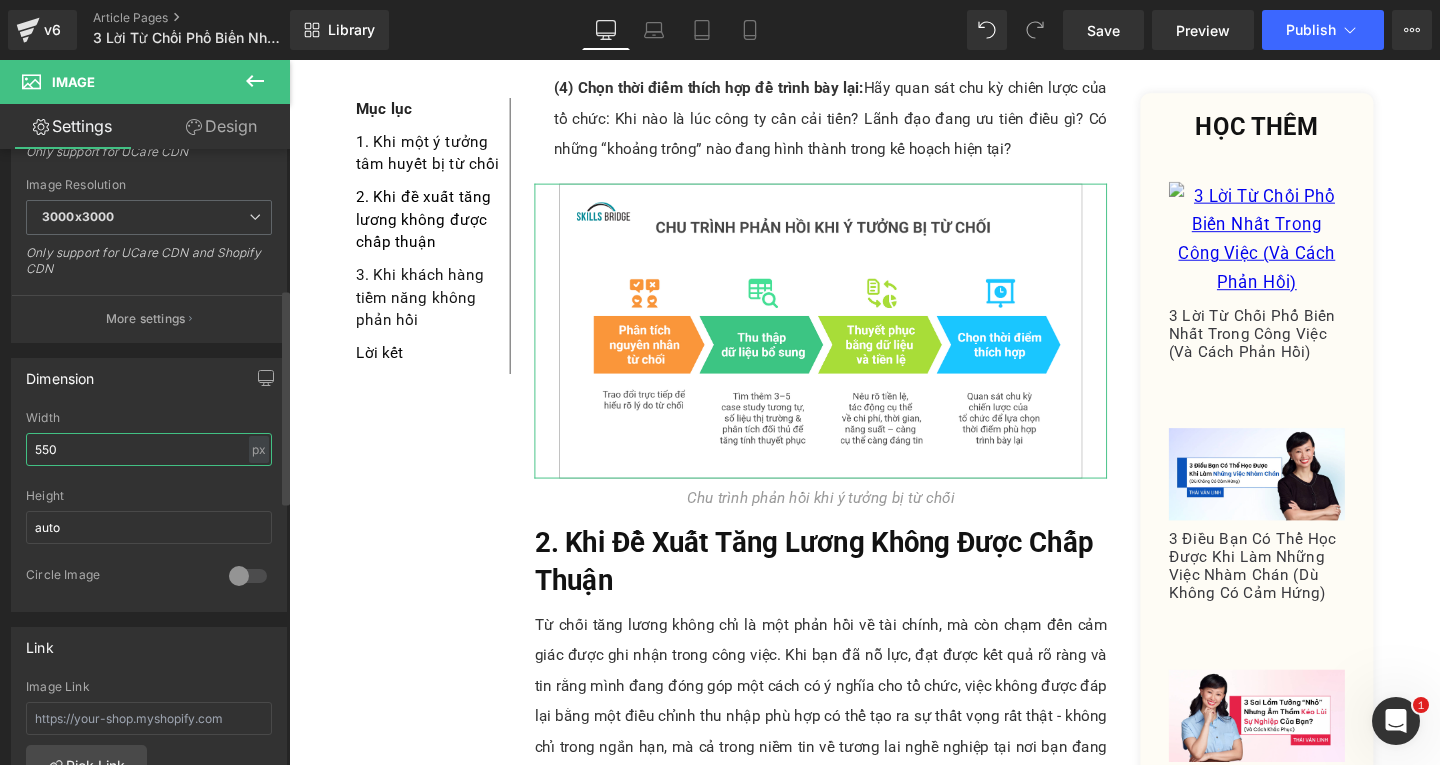 click on "550" at bounding box center [149, 449] 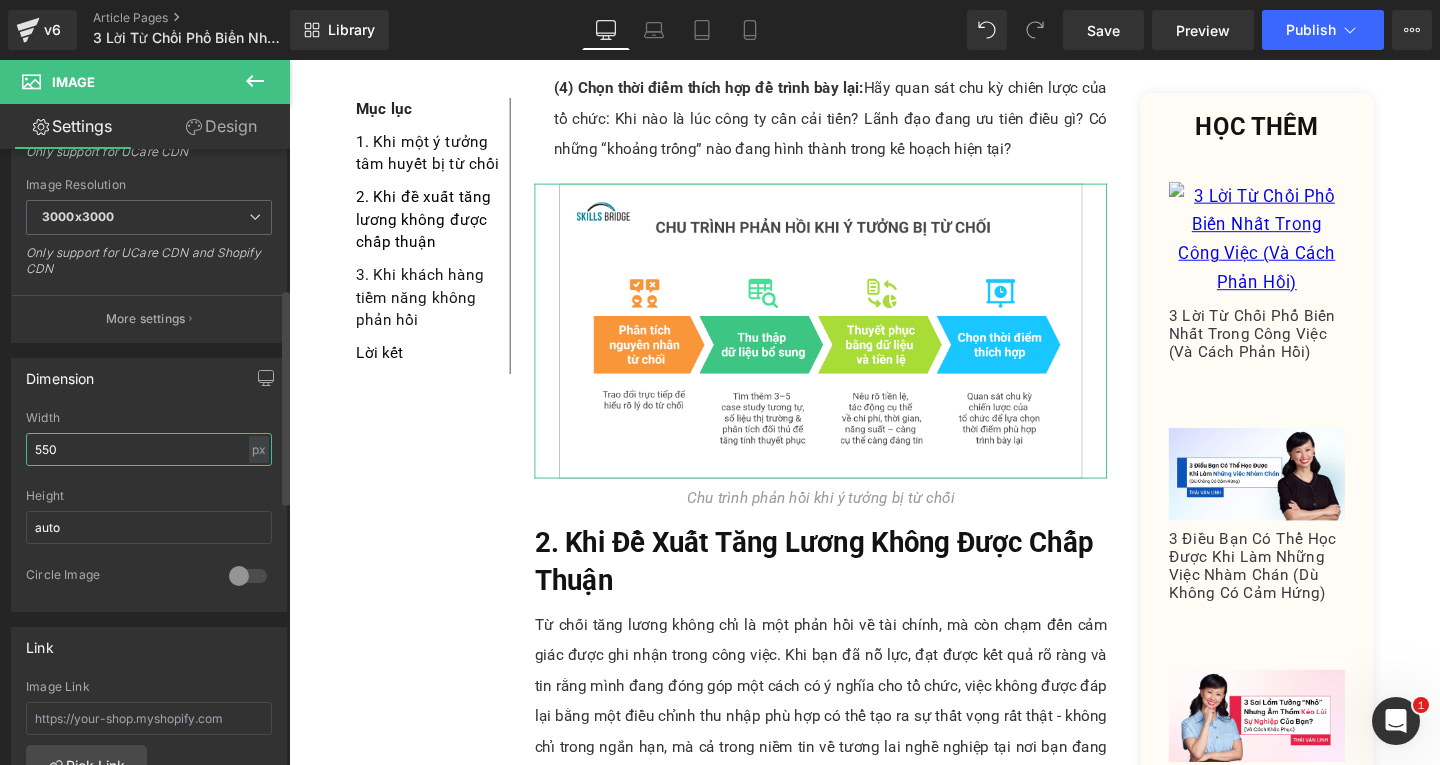 drag, startPoint x: 103, startPoint y: 445, endPoint x: 0, endPoint y: 446, distance: 103.00485 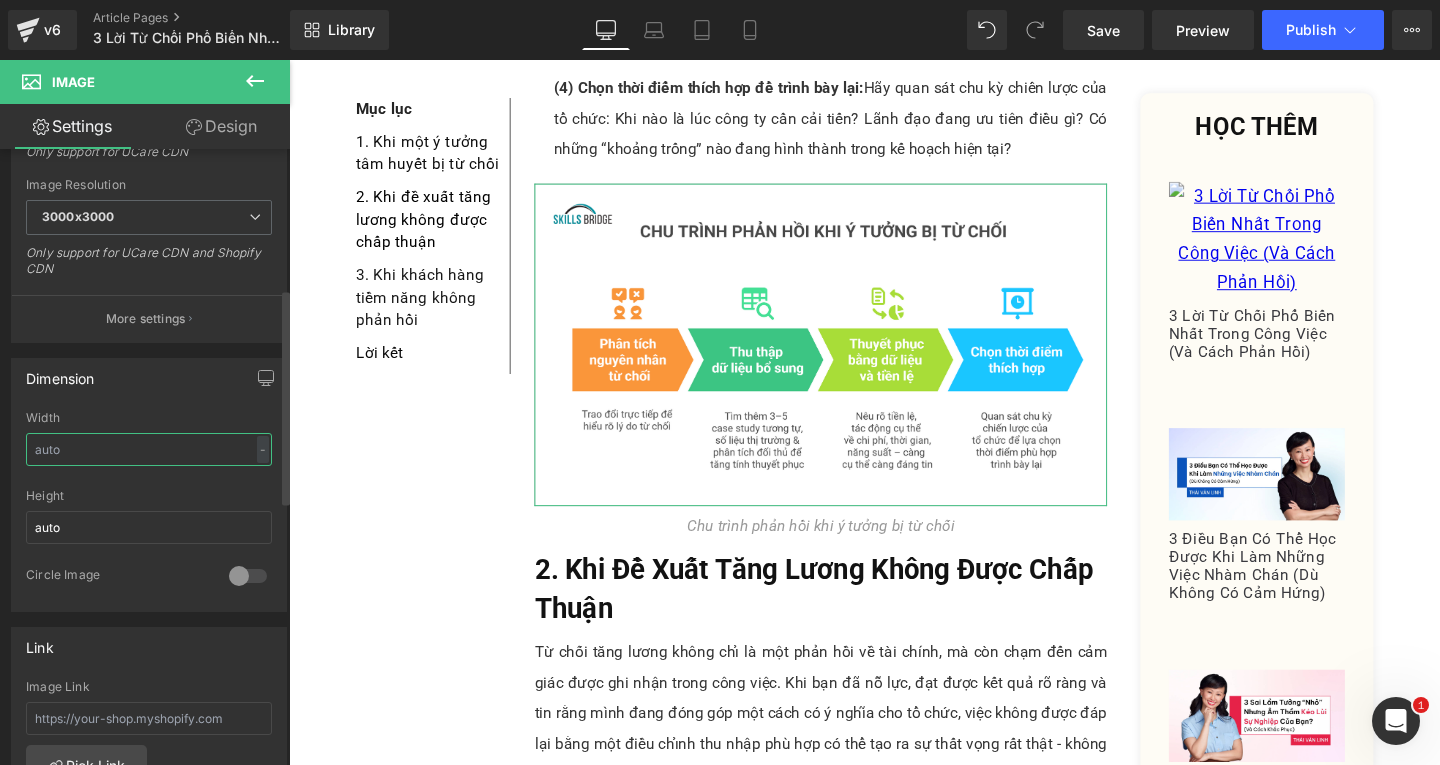 type 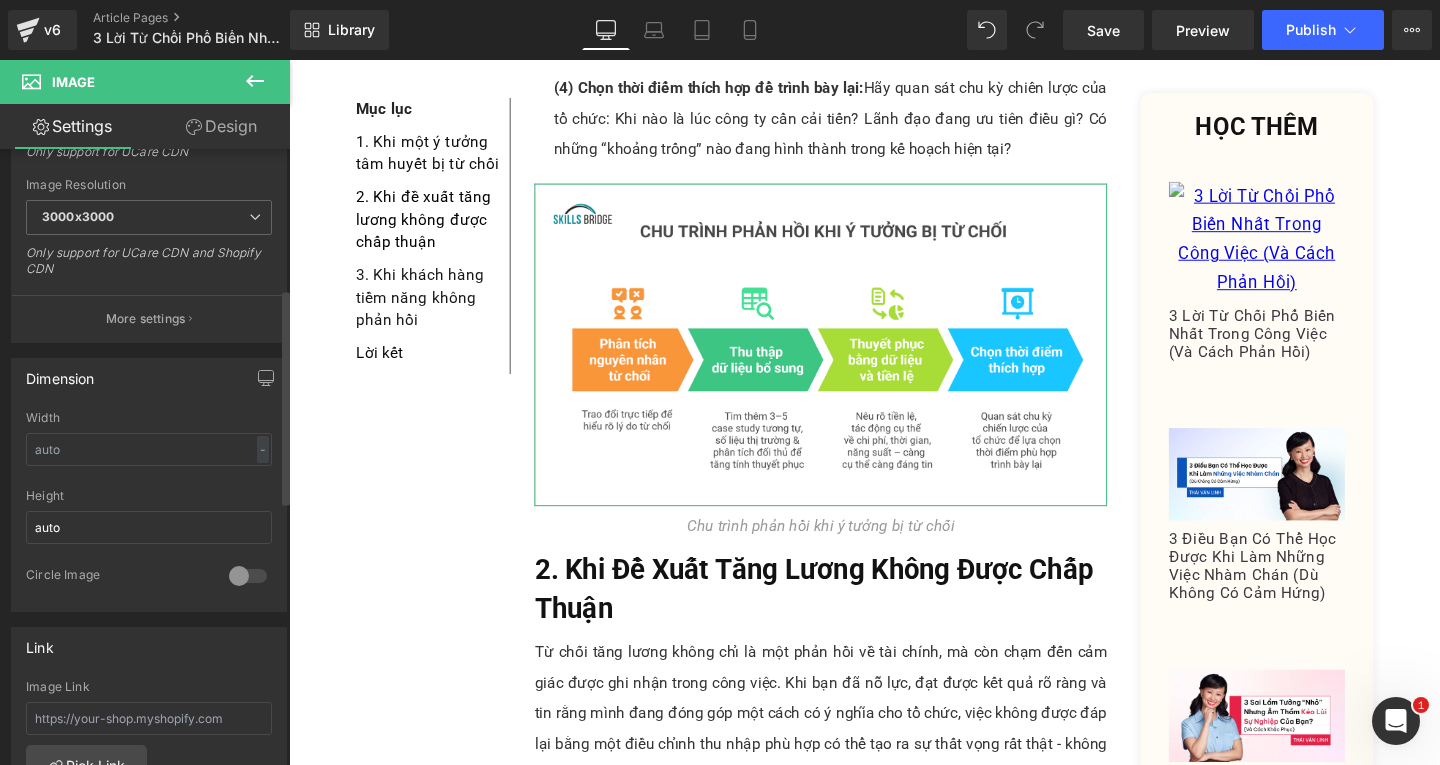 click on "Dimension" at bounding box center (149, 378) 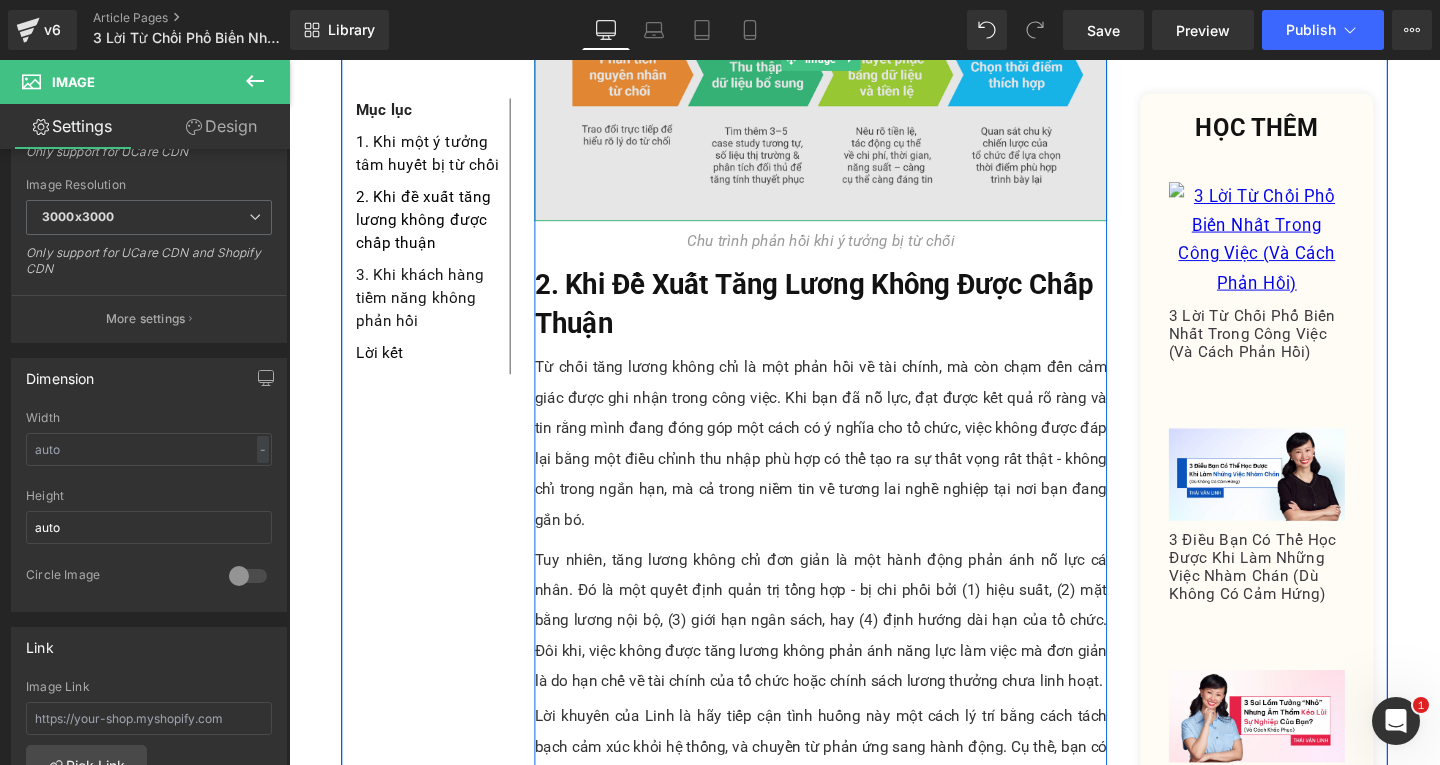 scroll, scrollTop: 1600, scrollLeft: 0, axis: vertical 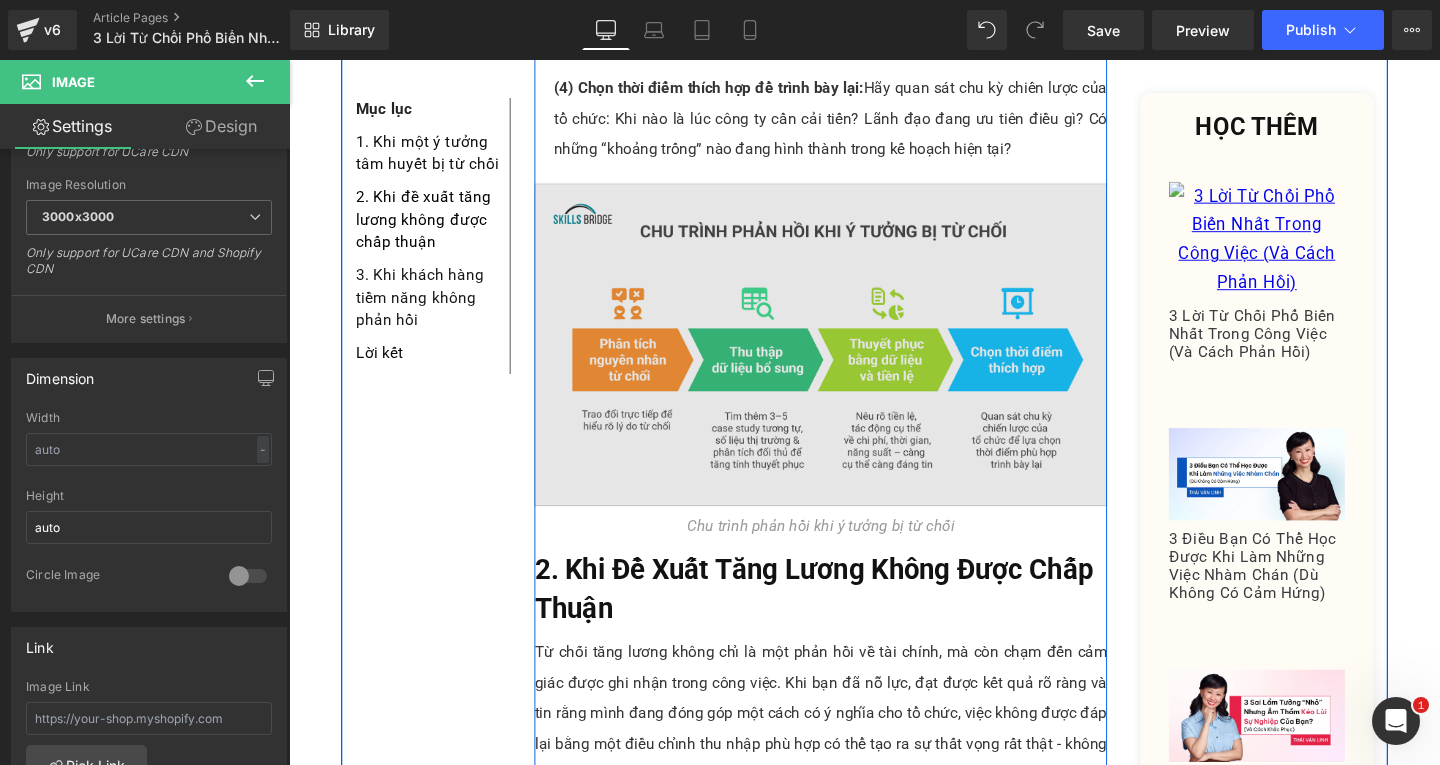 click at bounding box center [848, 359] 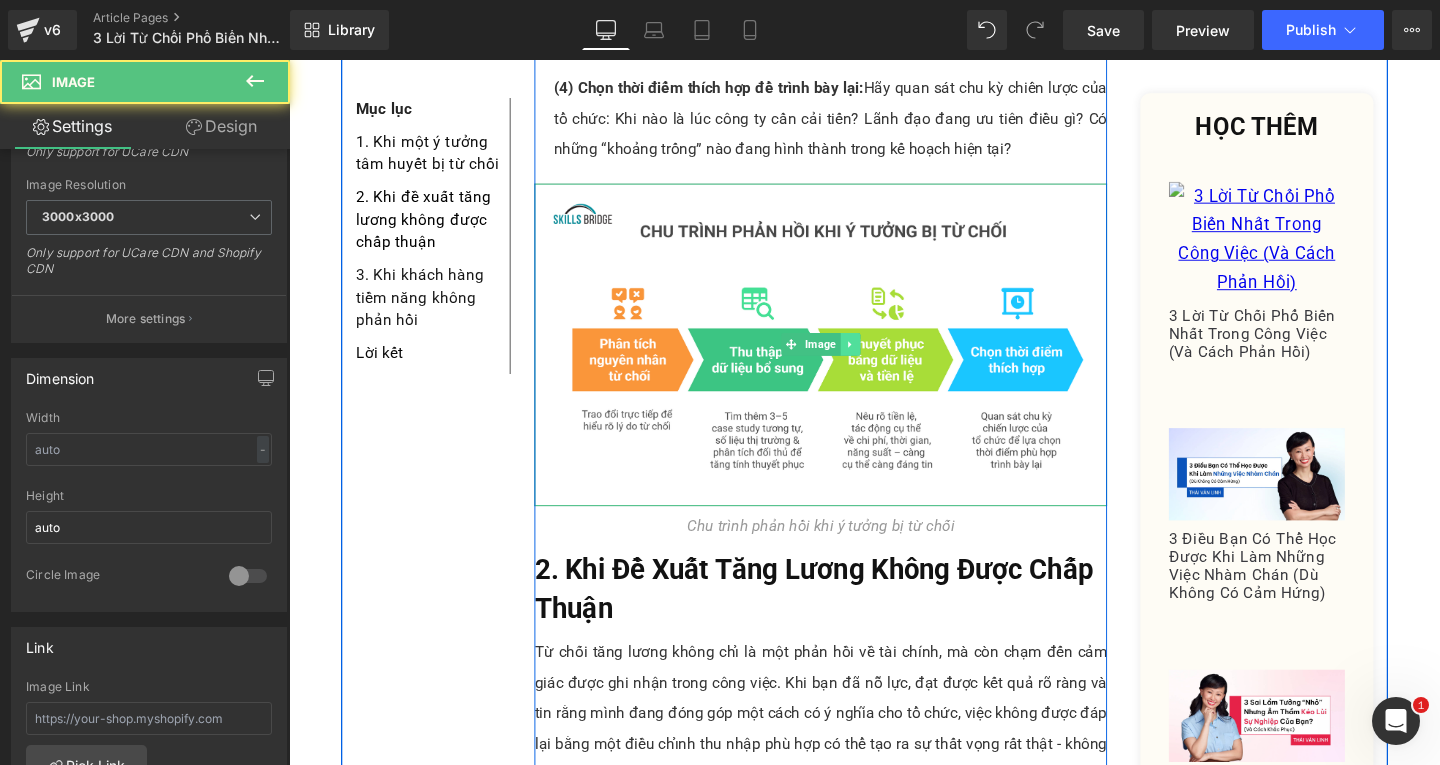 click 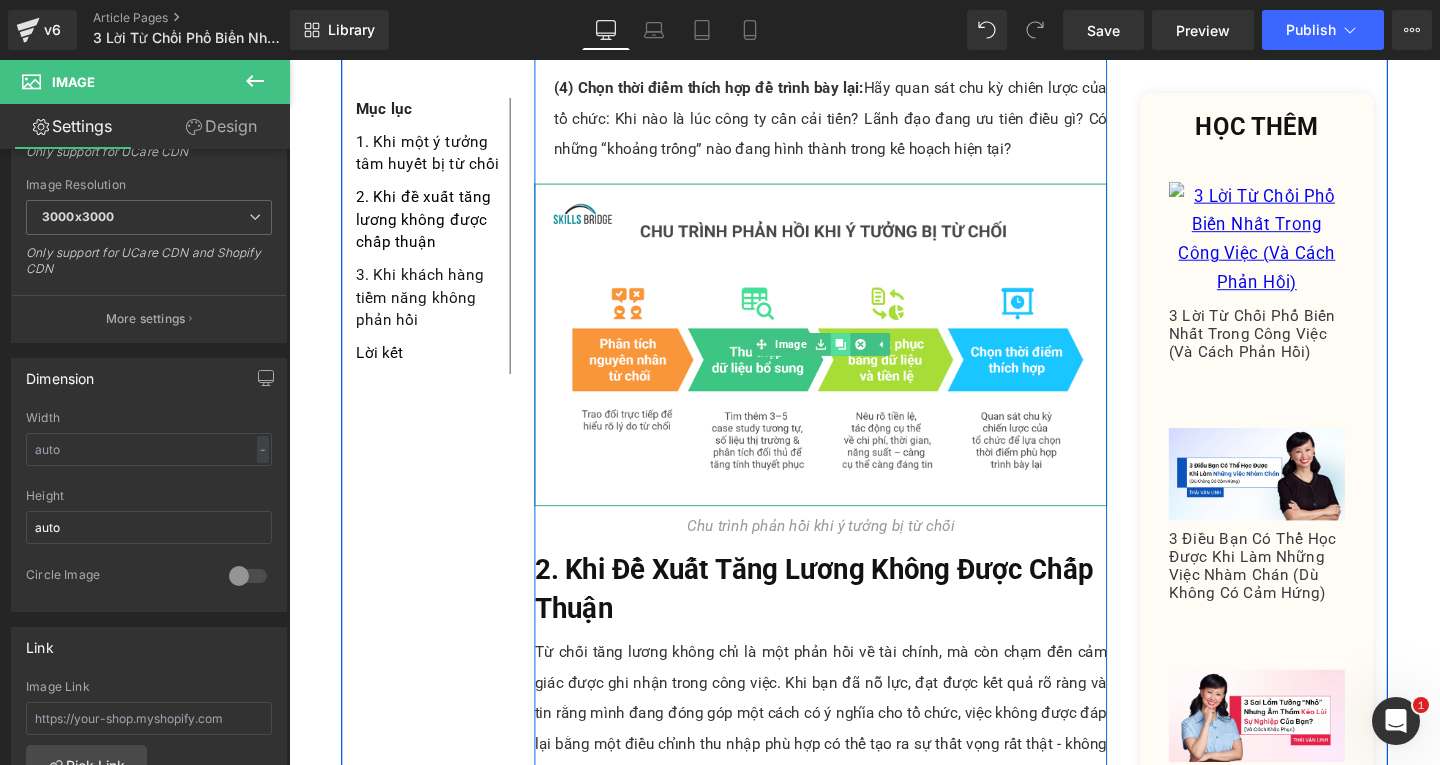 click 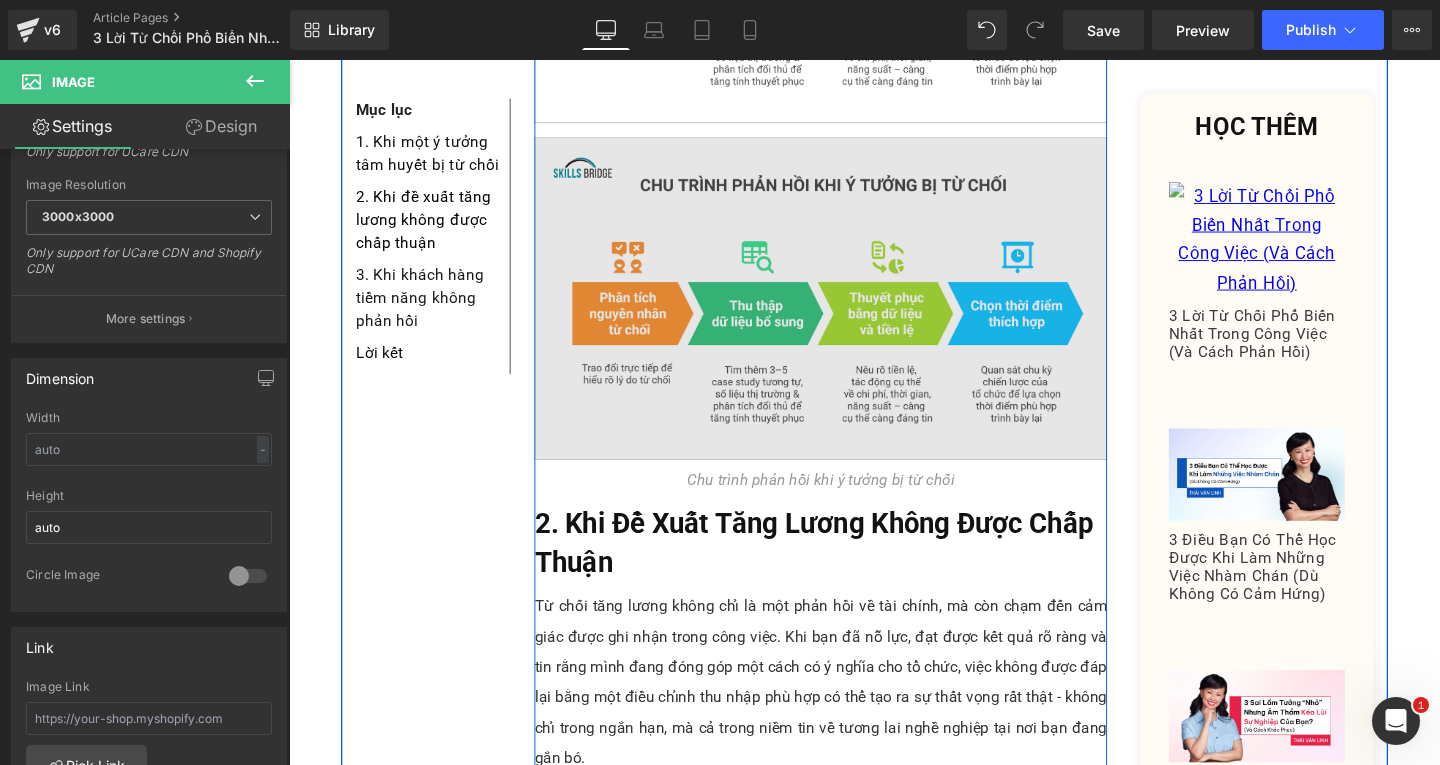 scroll, scrollTop: 2004, scrollLeft: 0, axis: vertical 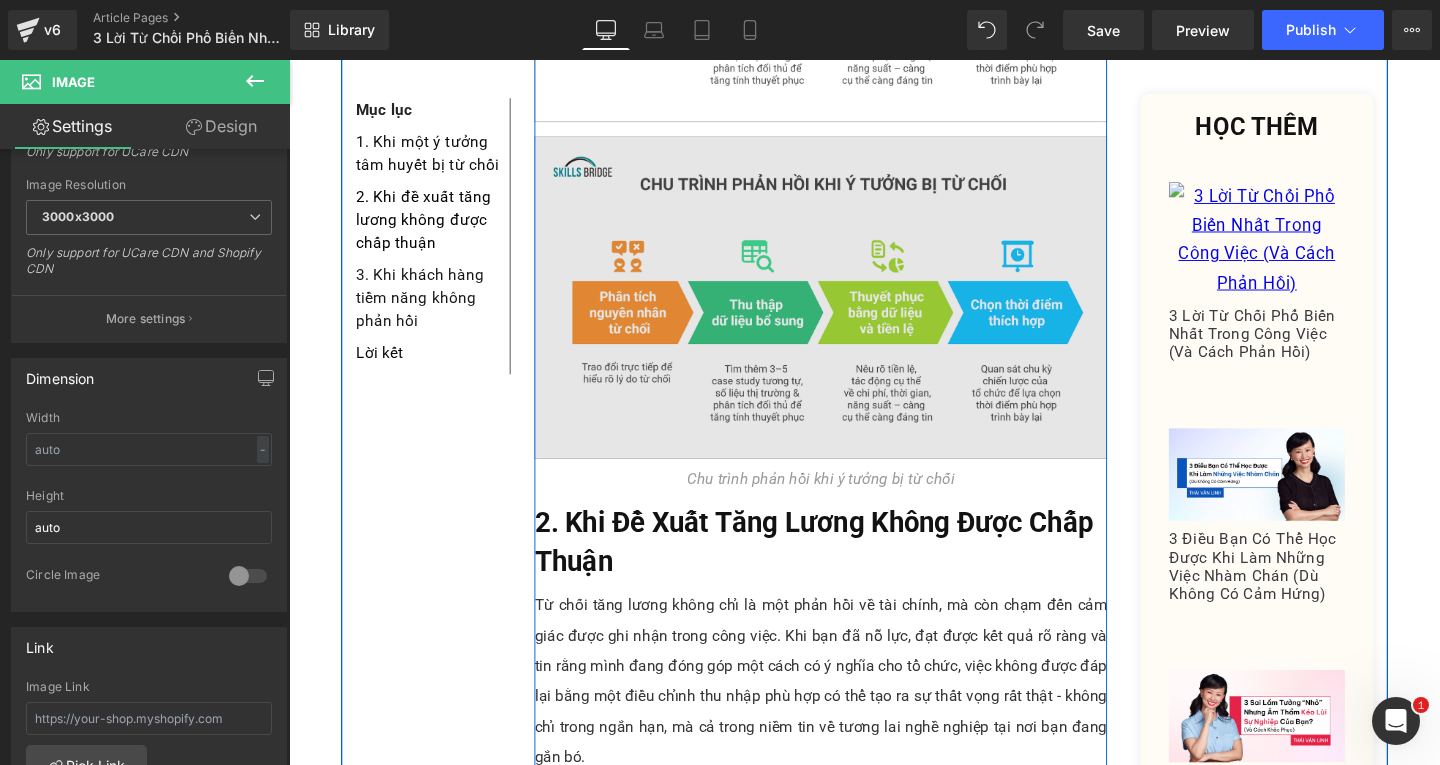 click at bounding box center [848, 309] 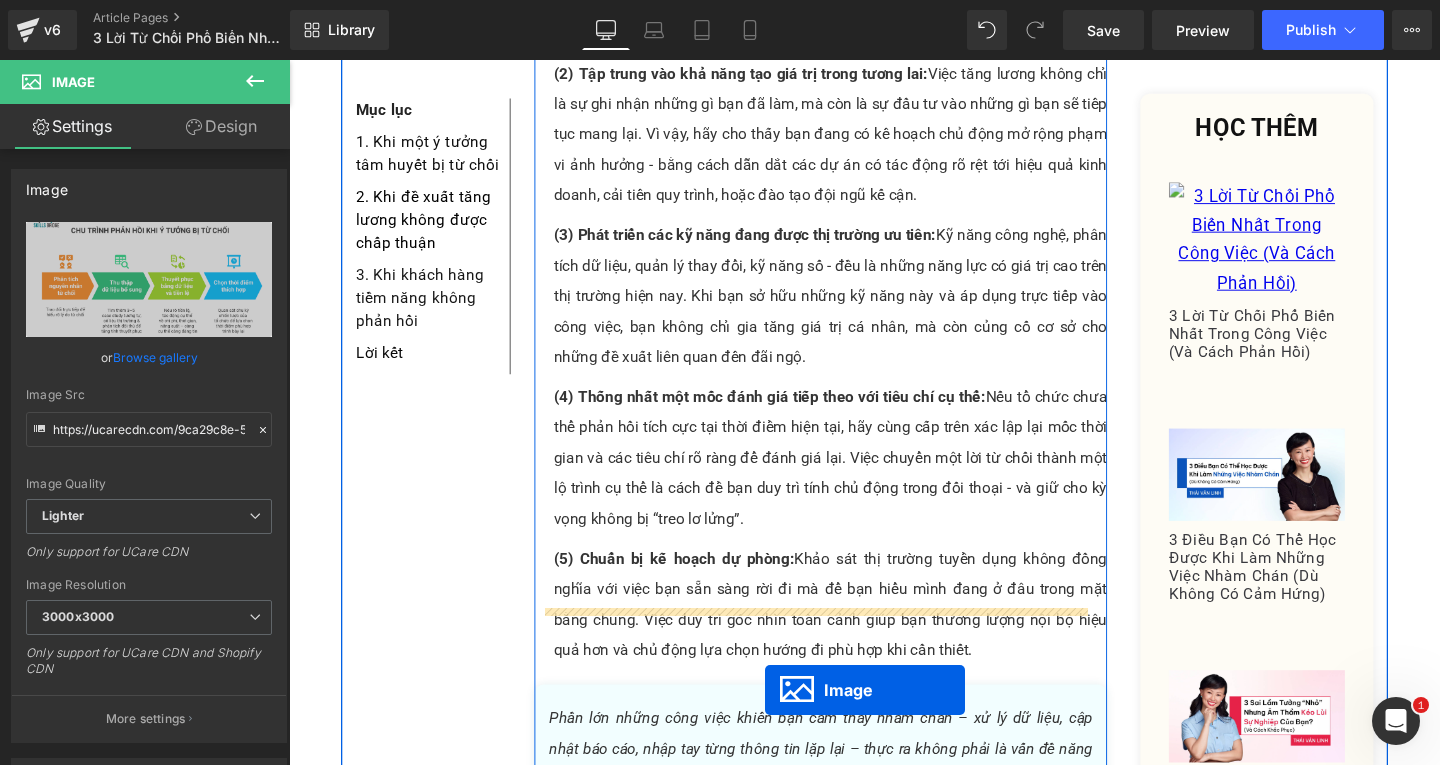 scroll, scrollTop: 3084, scrollLeft: 0, axis: vertical 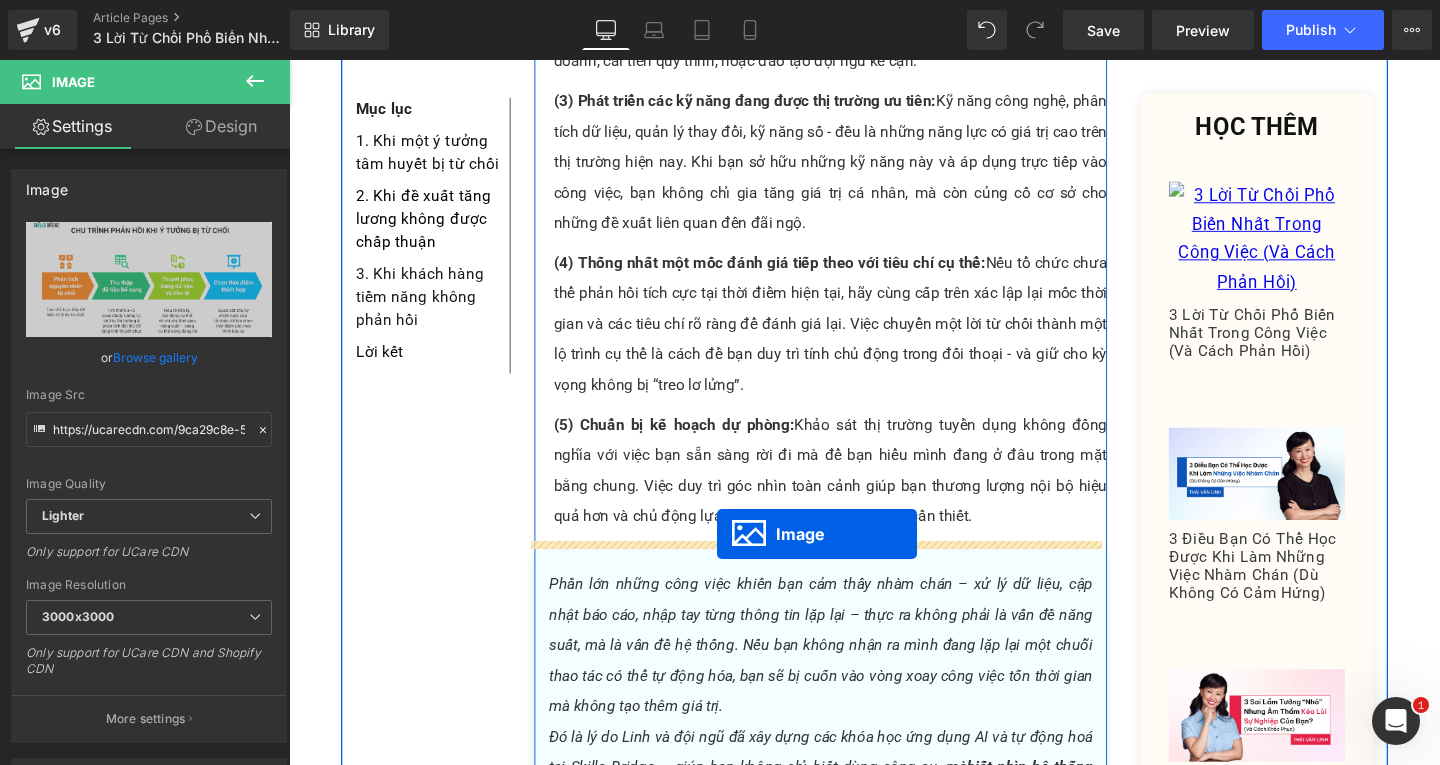 drag, startPoint x: 803, startPoint y: 306, endPoint x: 739, endPoint y: 558, distance: 260 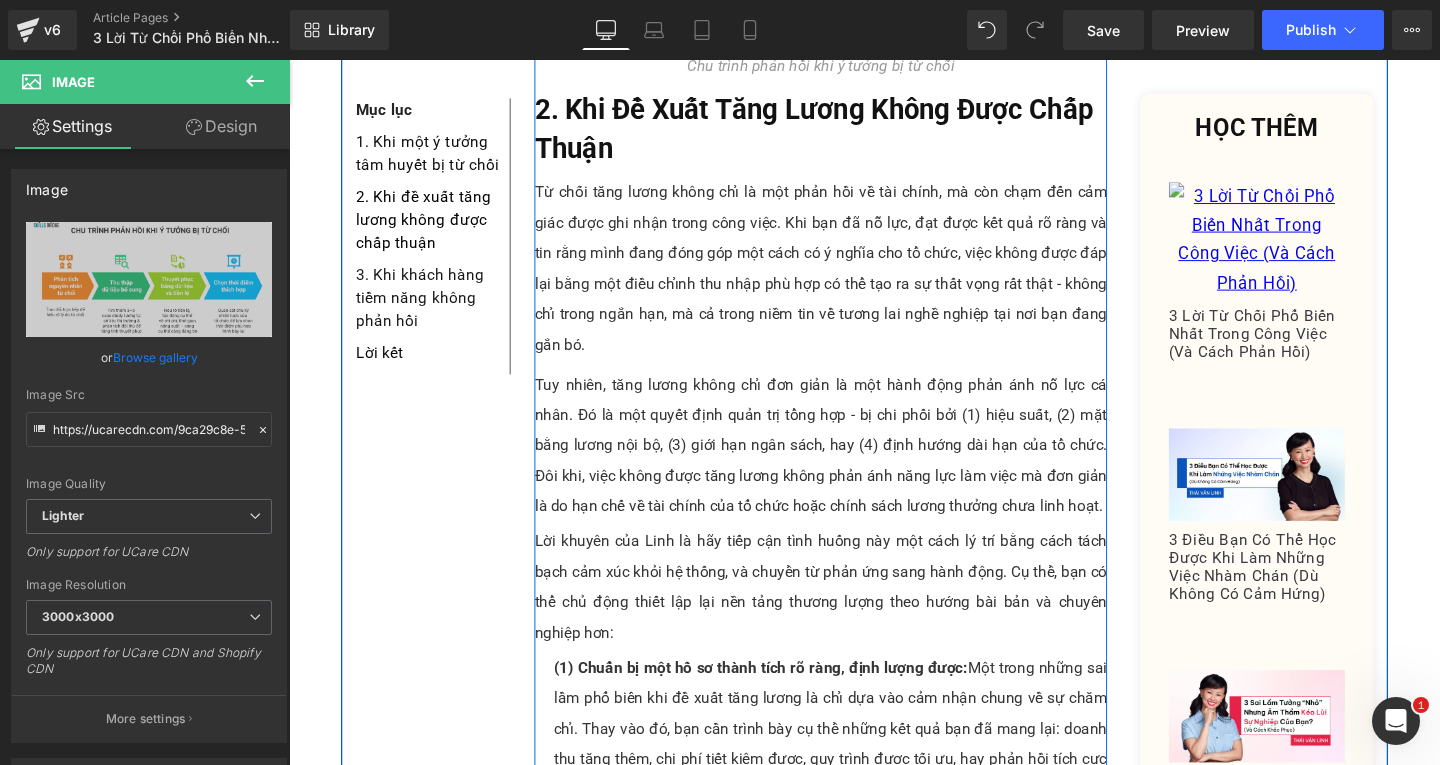 scroll, scrollTop: 1884, scrollLeft: 0, axis: vertical 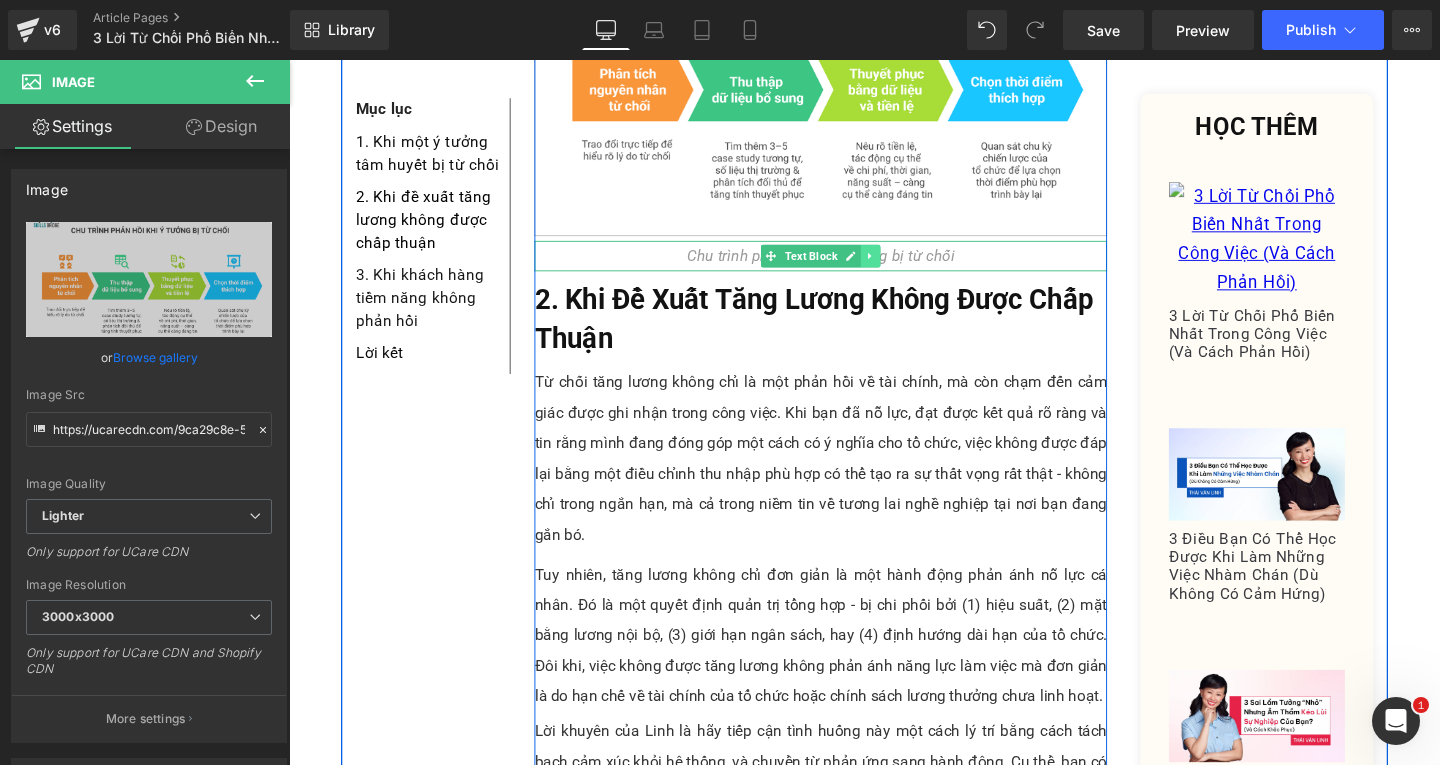 click 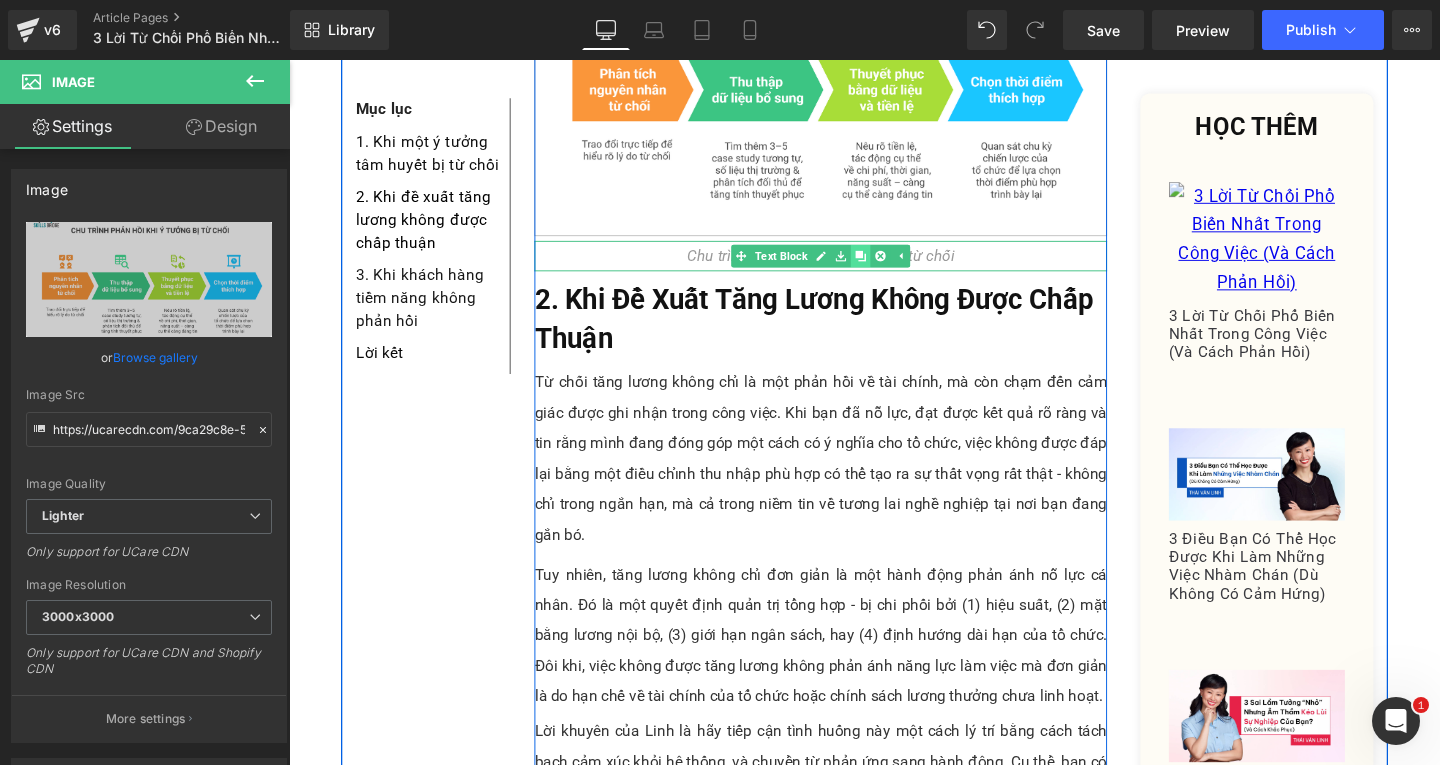 click 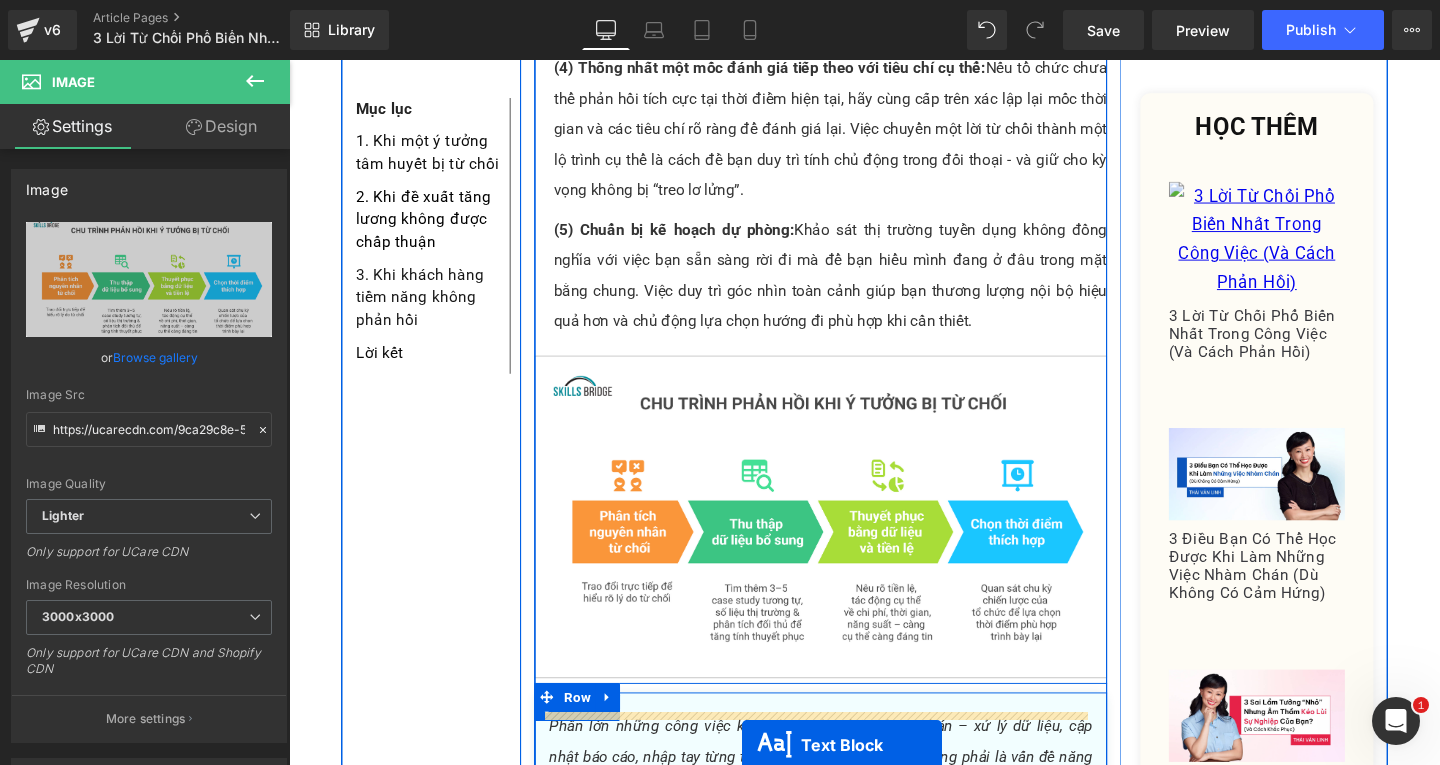 scroll, scrollTop: 3384, scrollLeft: 0, axis: vertical 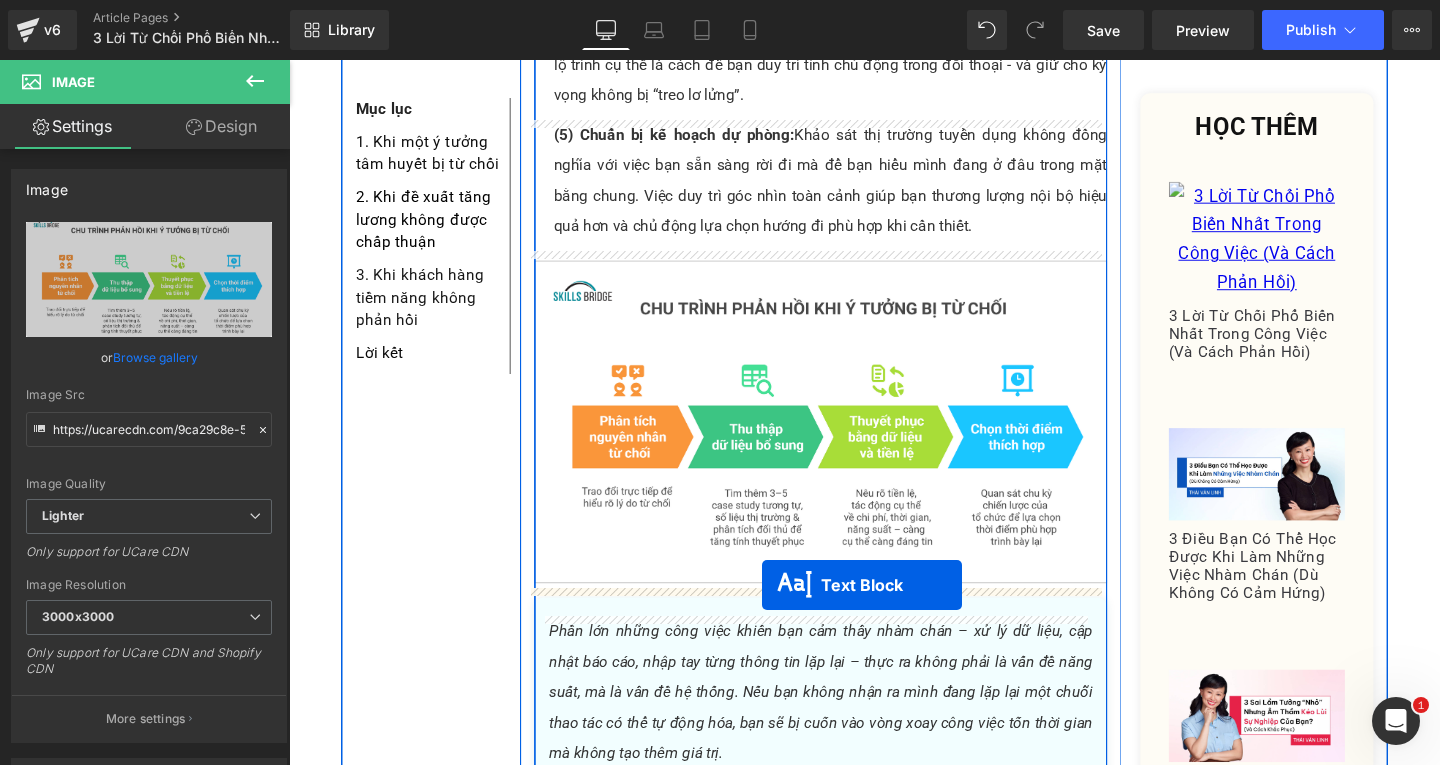 drag, startPoint x: 785, startPoint y: 308, endPoint x: 786, endPoint y: 612, distance: 304.00165 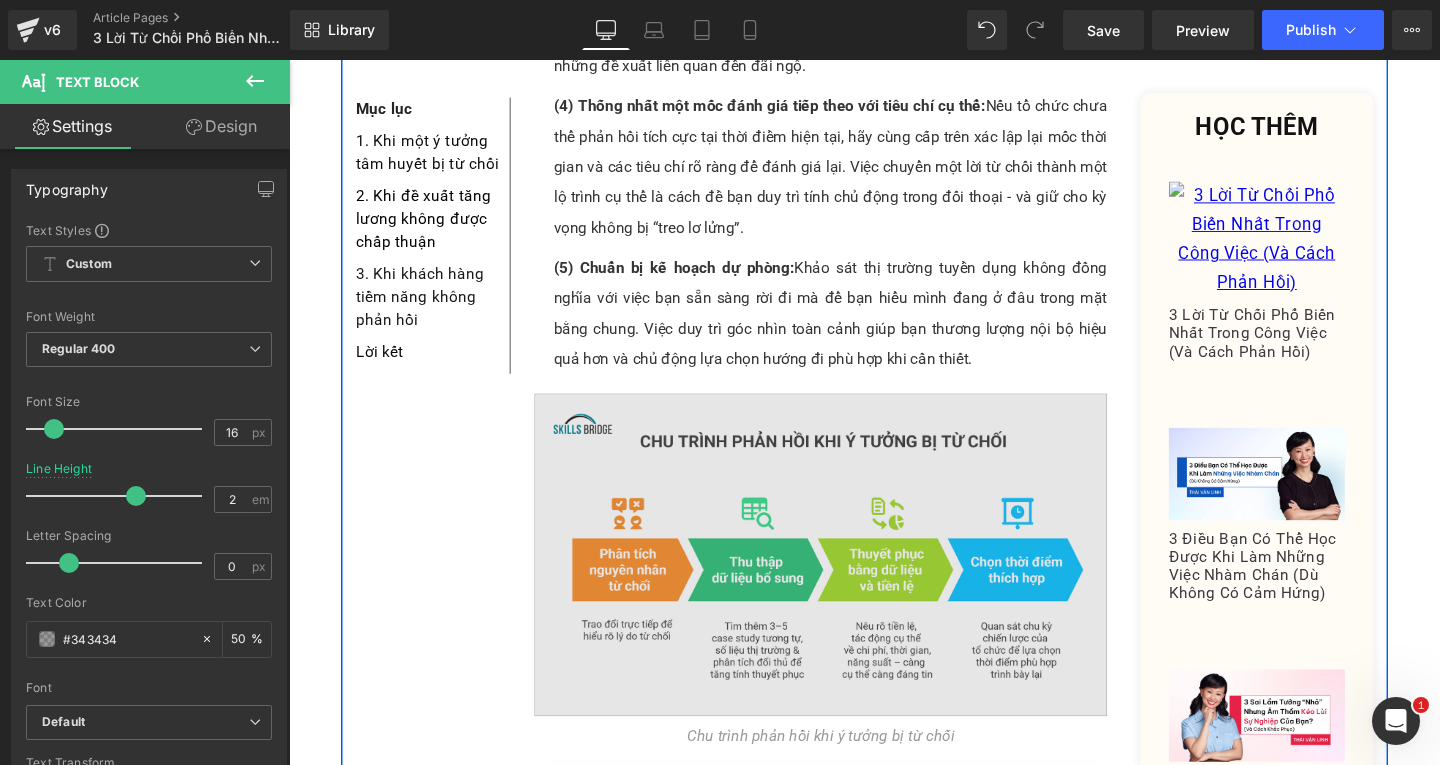 scroll, scrollTop: 3384, scrollLeft: 0, axis: vertical 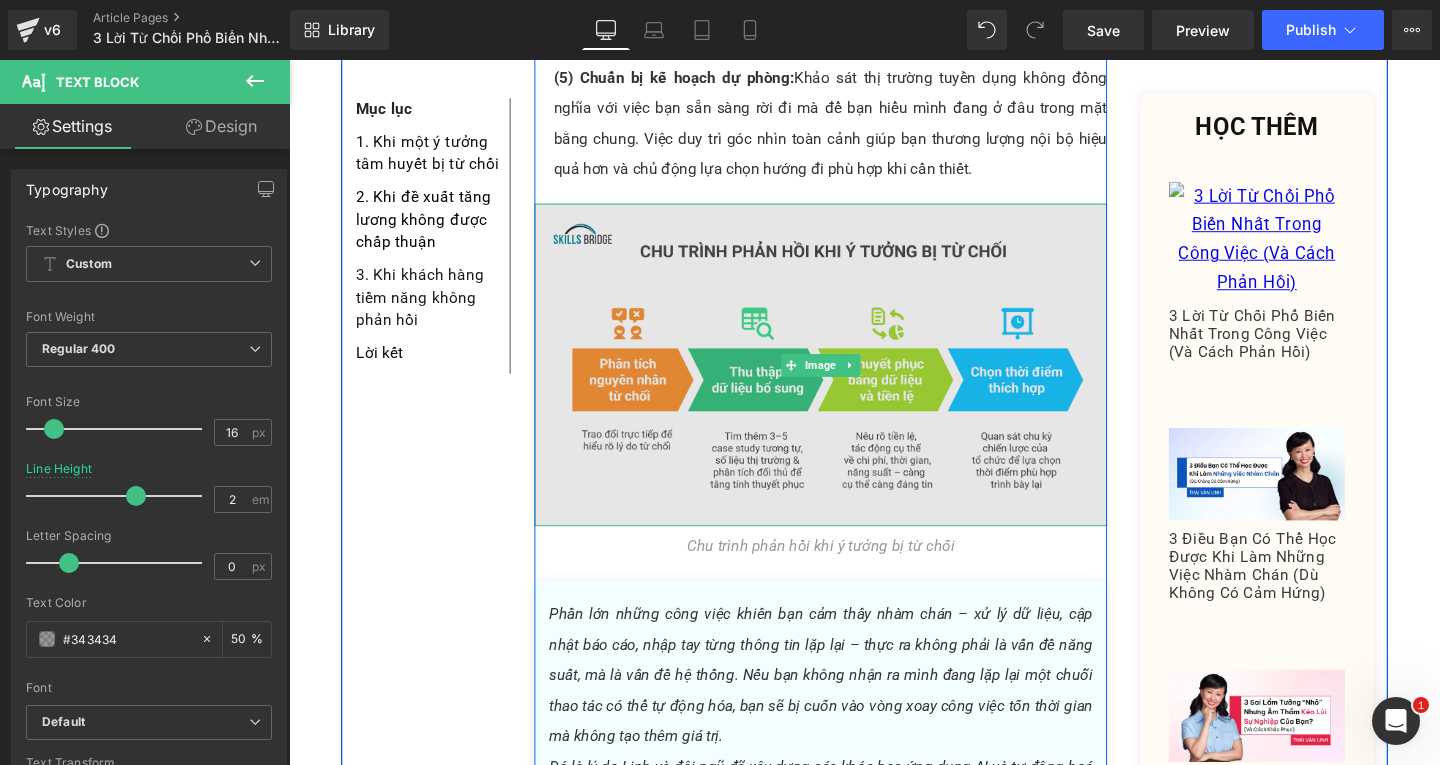 click at bounding box center (848, 380) 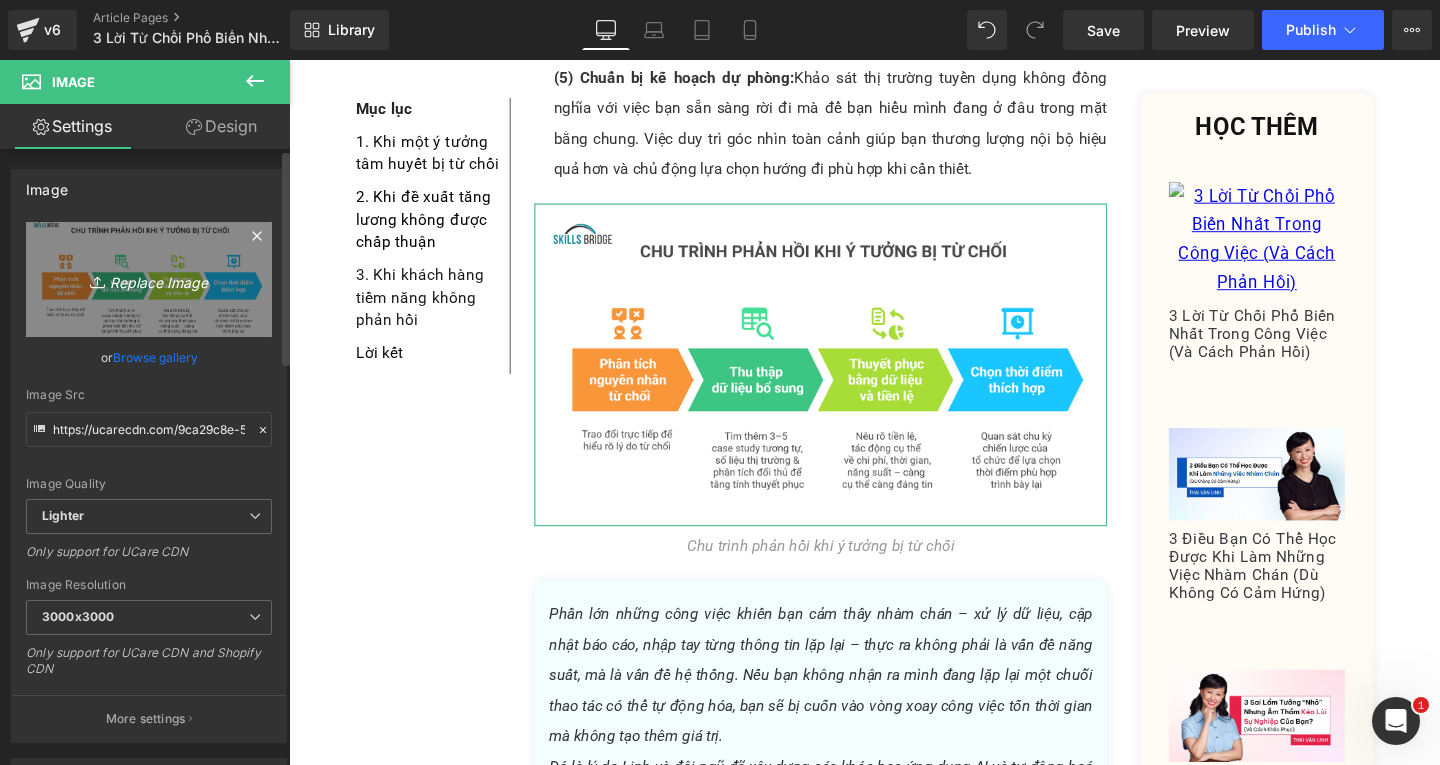 click on "Replace Image" at bounding box center [149, 279] 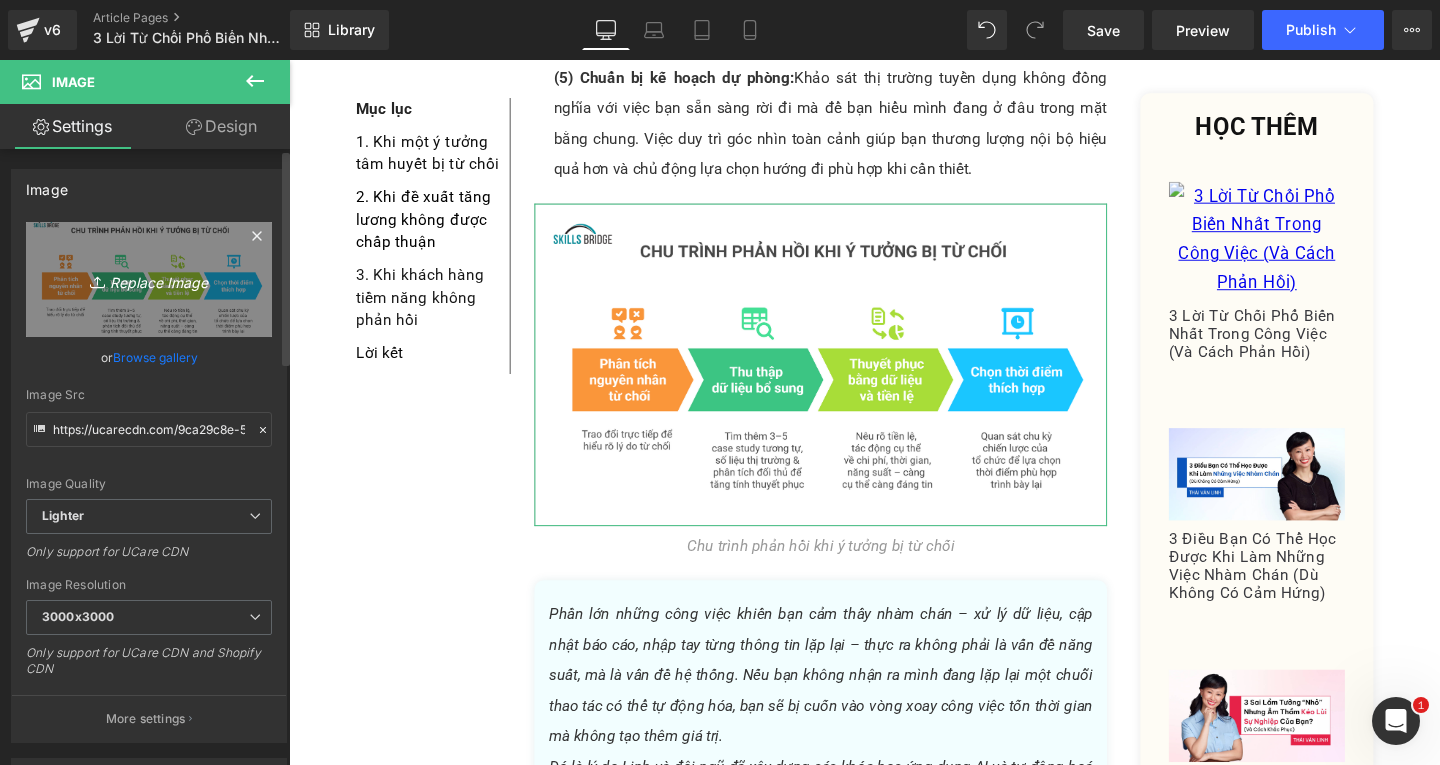 type on "C:\fakepath\MChau Draft (2).png" 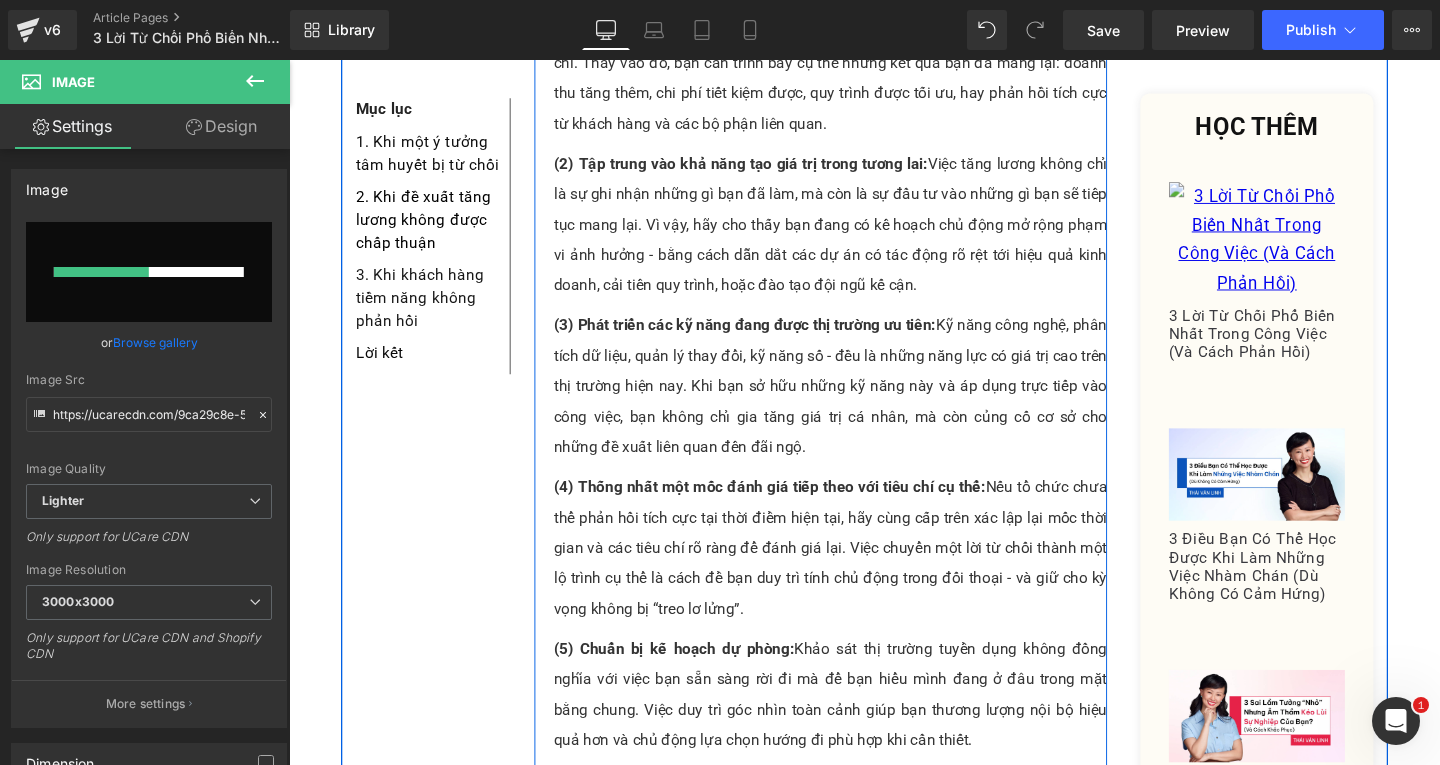 type 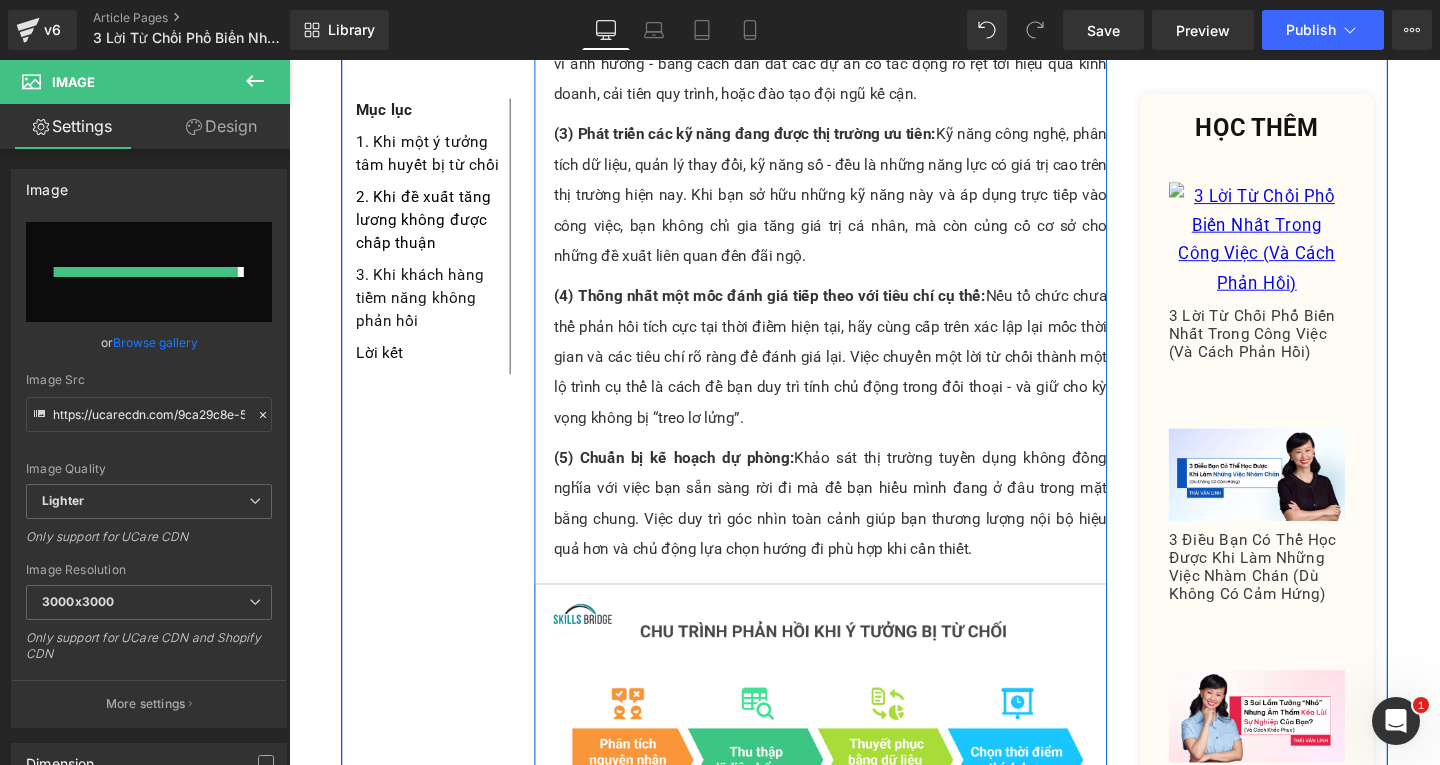 type on "https://ucarecdn.com/8cc206e4-d693-4ada-be89-25cf042f1473/-/format/auto/-/preview/3000x3000/-/quality/lighter/MChau%20Draft%20_2_.png" 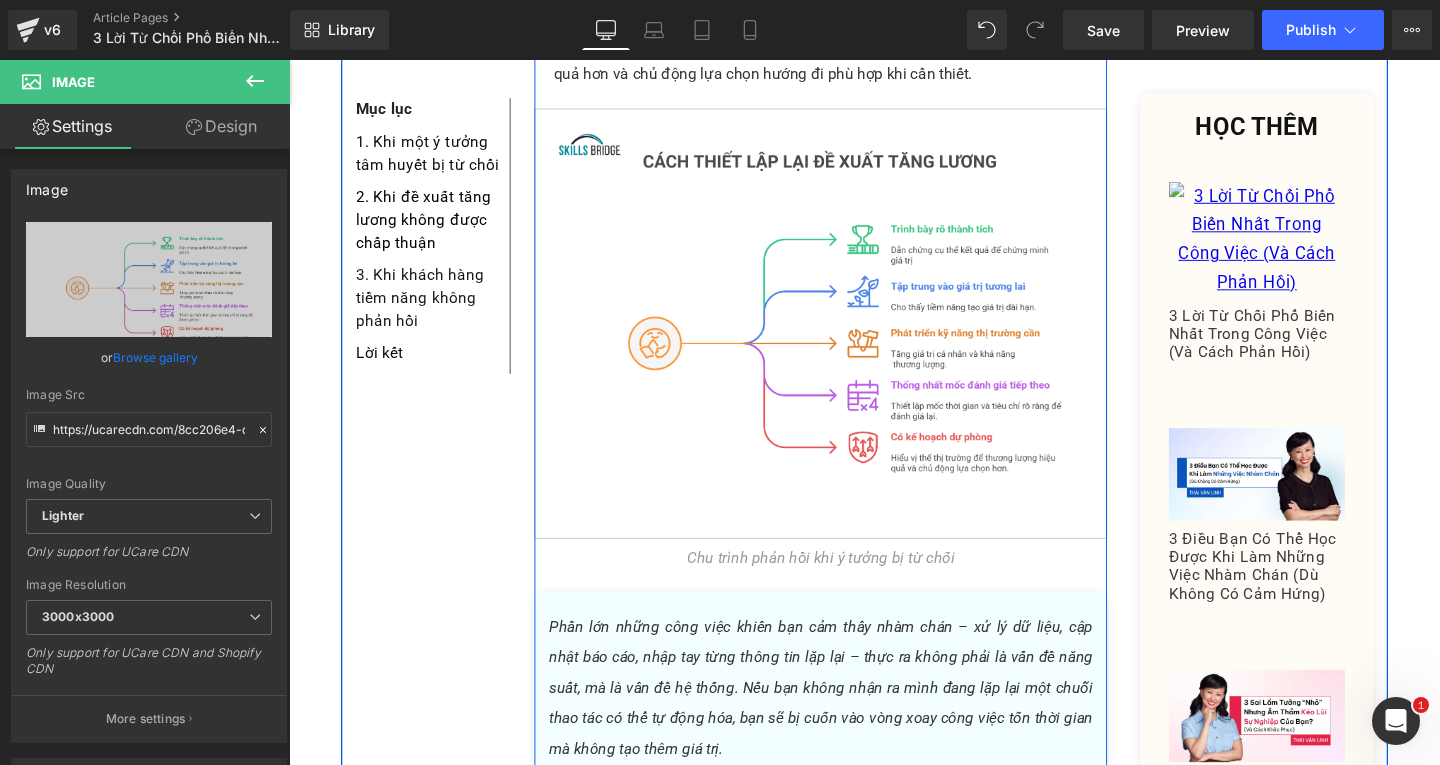 scroll, scrollTop: 3384, scrollLeft: 0, axis: vertical 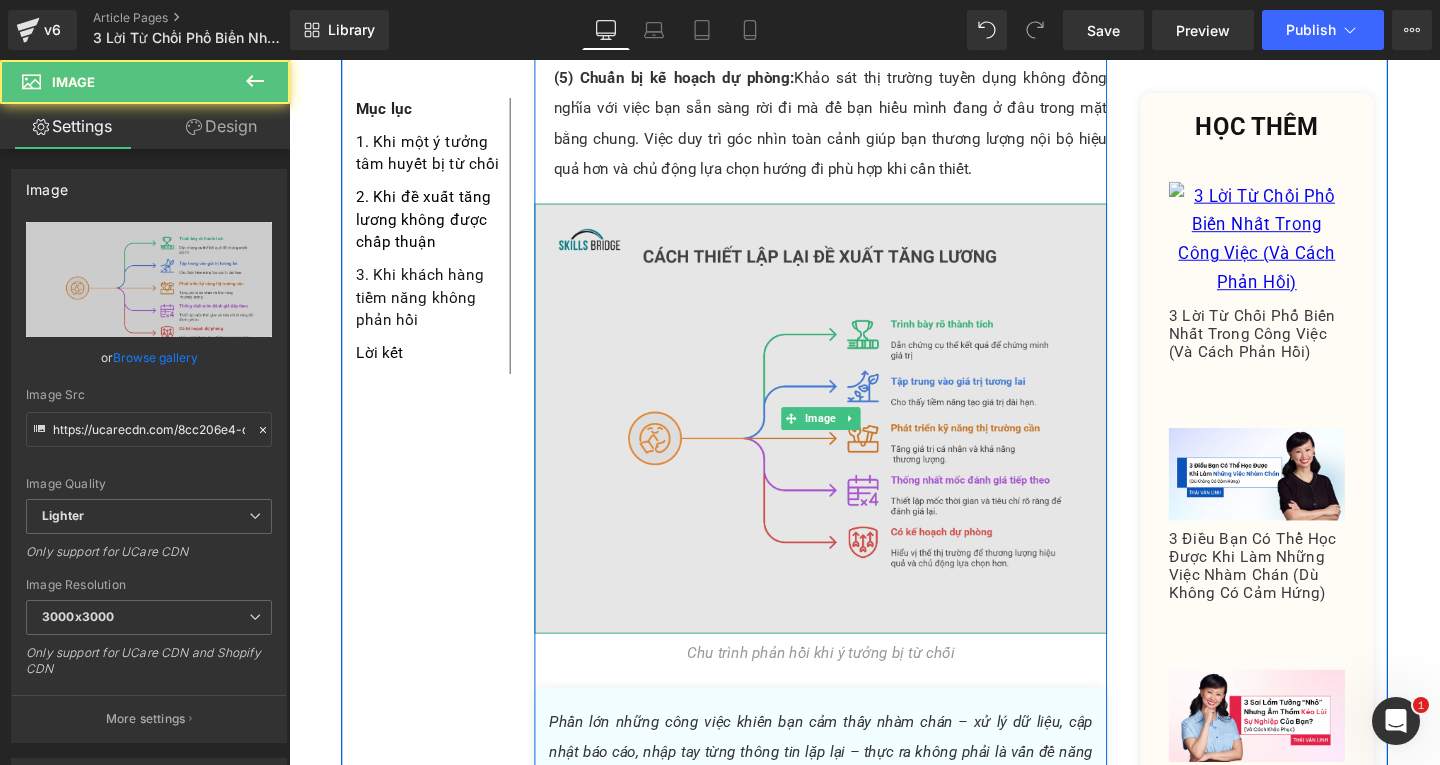 click at bounding box center (848, 437) 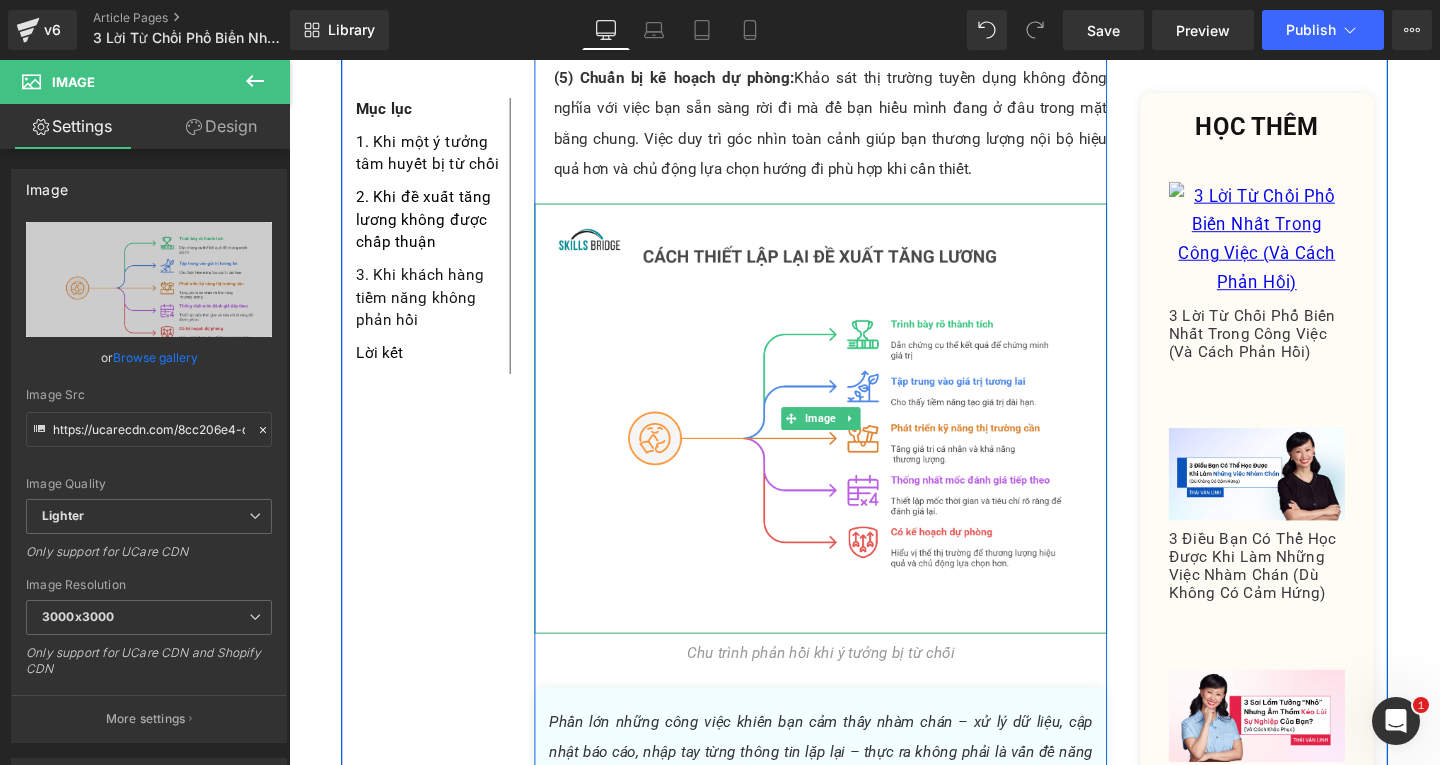 scroll, scrollTop: 3484, scrollLeft: 0, axis: vertical 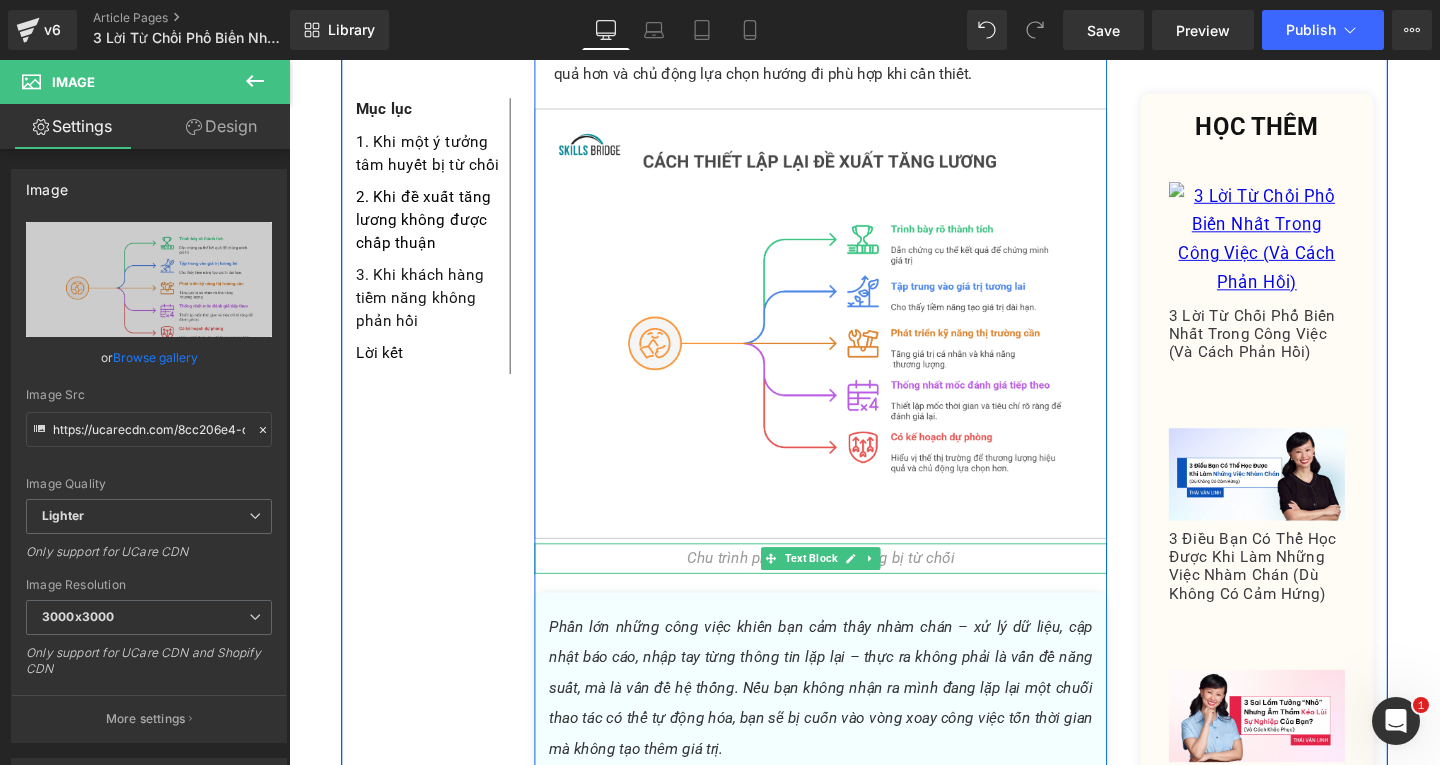 click on "Chu trình phản hồi khi ý tưởng bị từ chối" at bounding box center (848, 583) 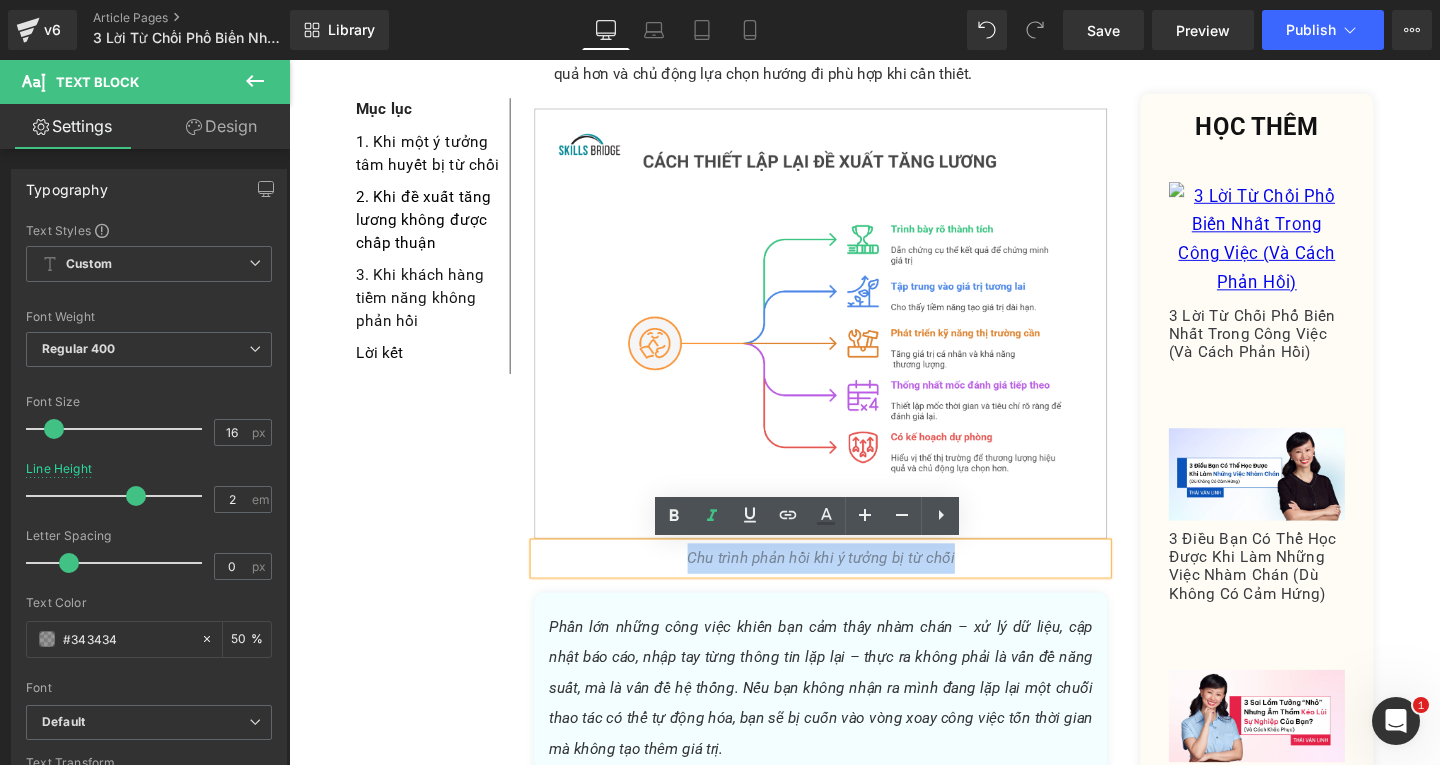 drag, startPoint x: 689, startPoint y: 587, endPoint x: 1003, endPoint y: 589, distance: 314.00638 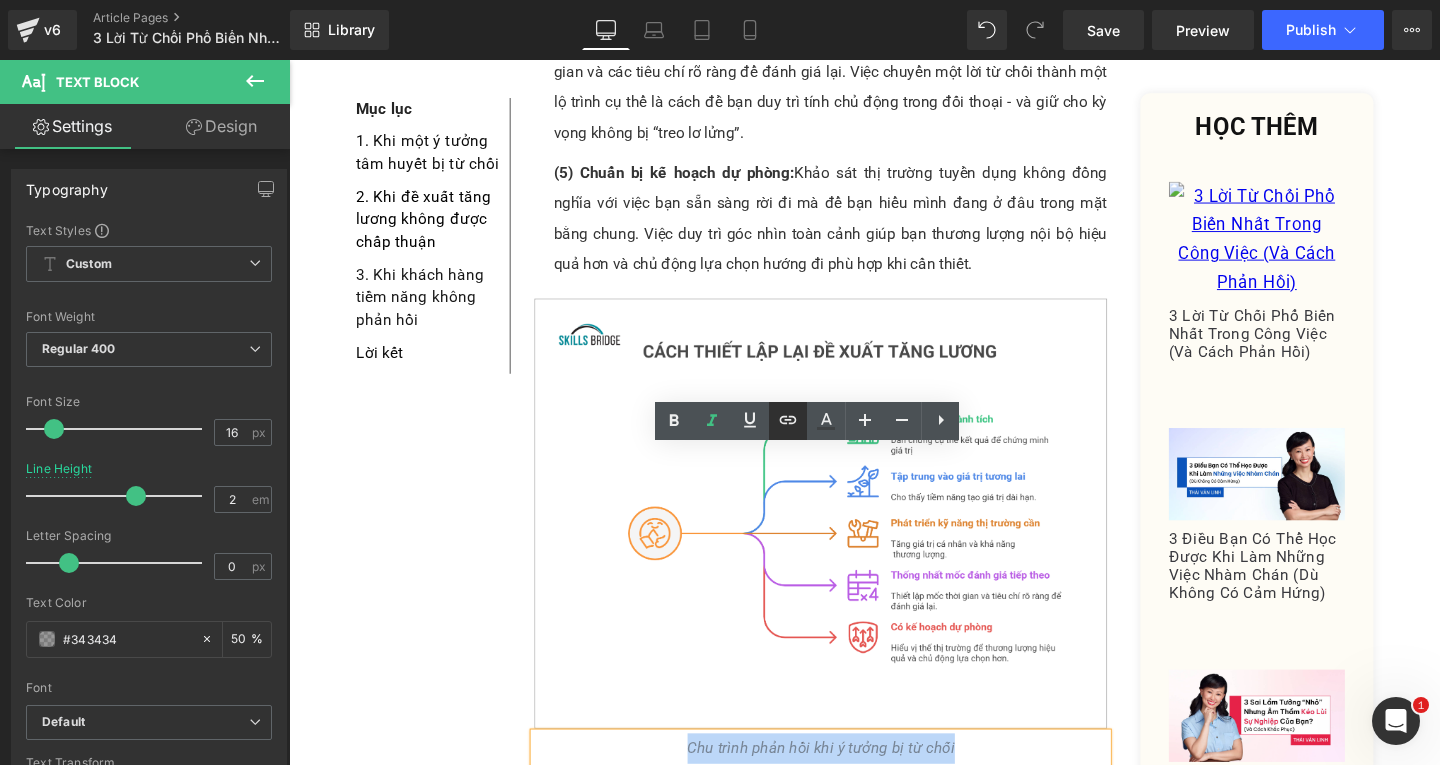 scroll, scrollTop: 3584, scrollLeft: 0, axis: vertical 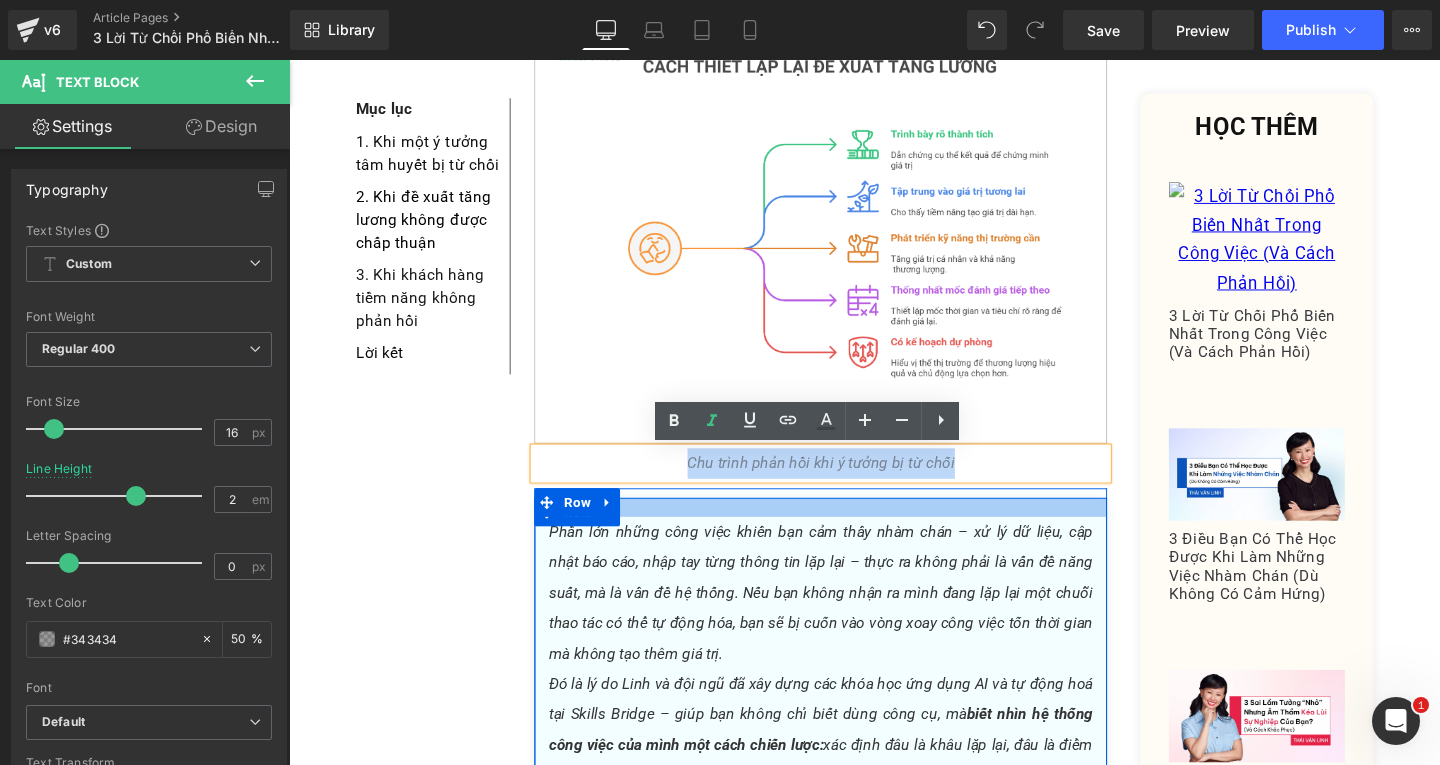 type 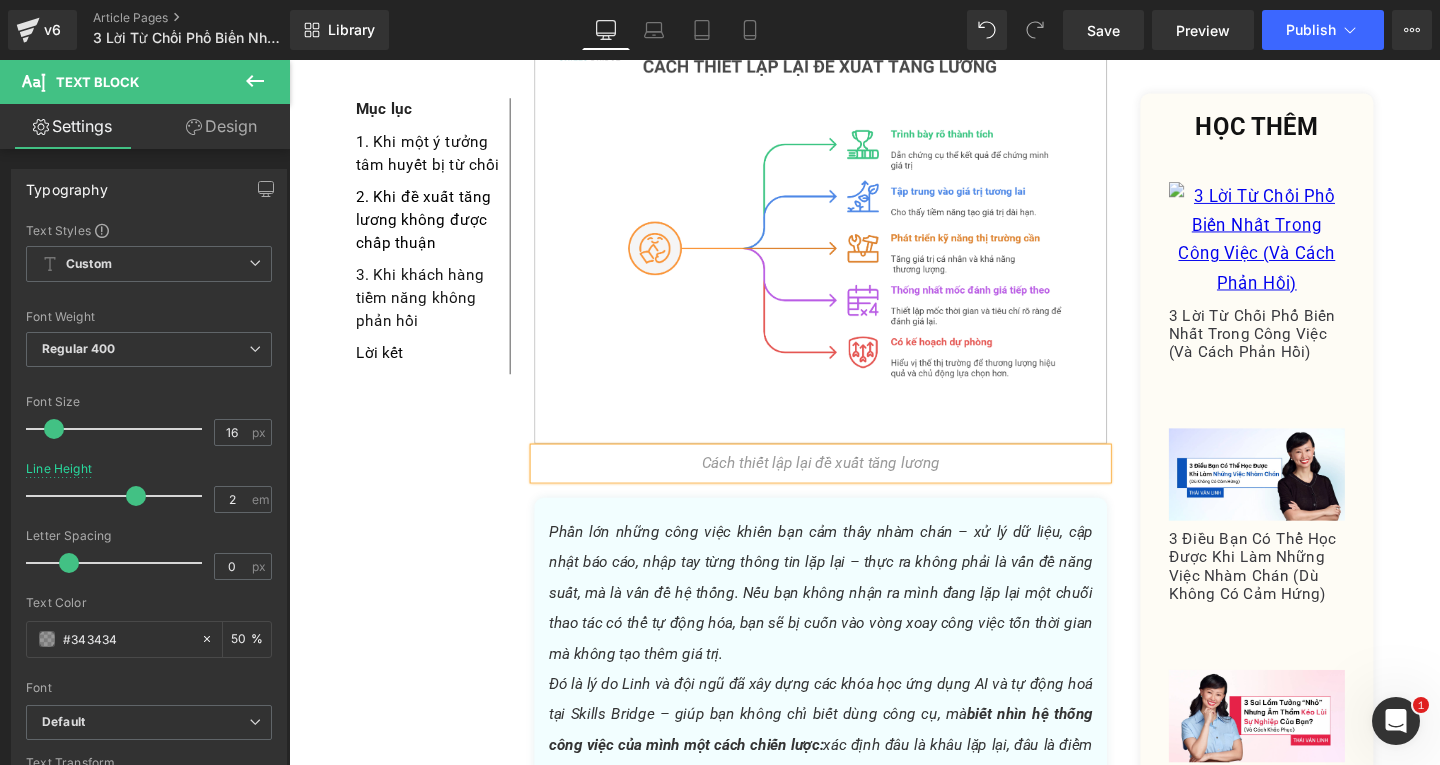 scroll, scrollTop: 3784, scrollLeft: 0, axis: vertical 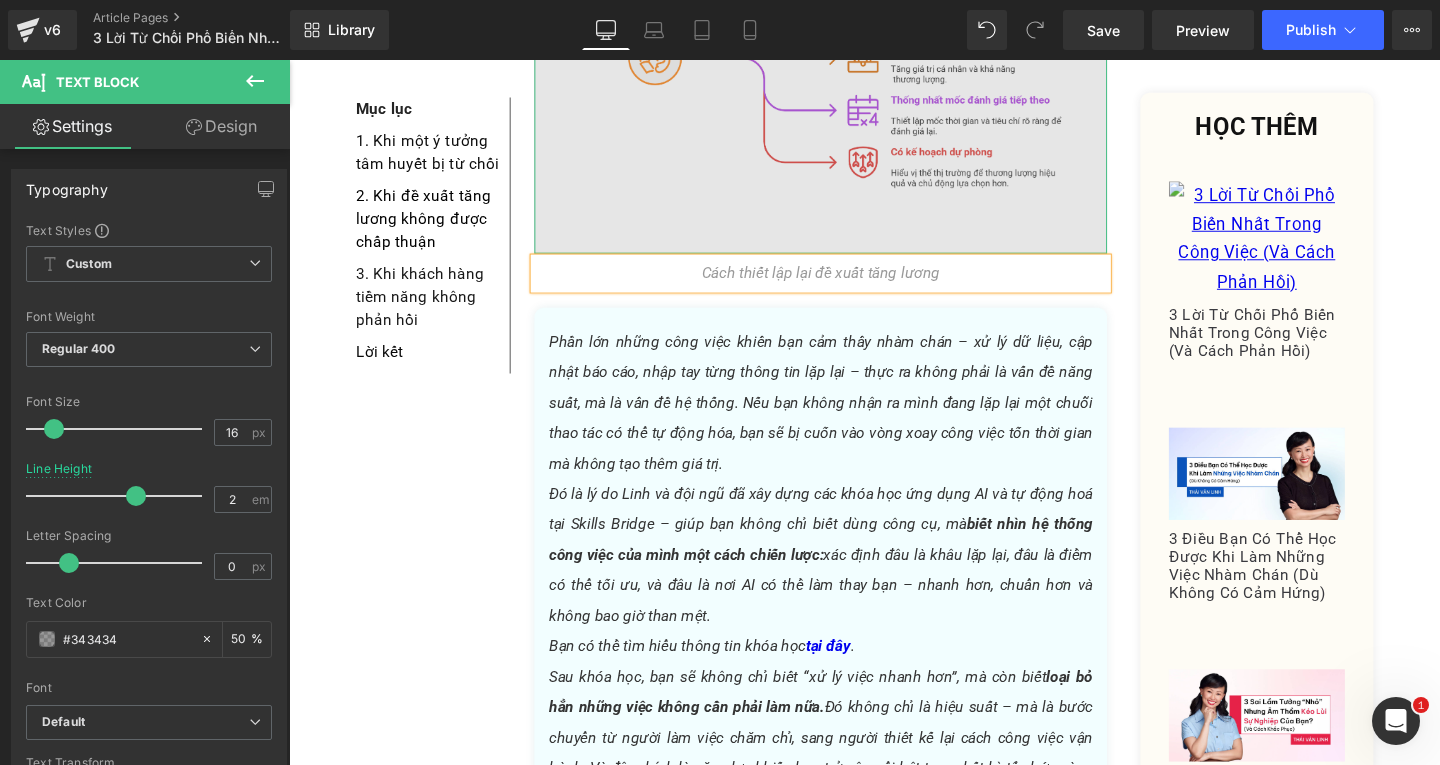 click at bounding box center (848, 37) 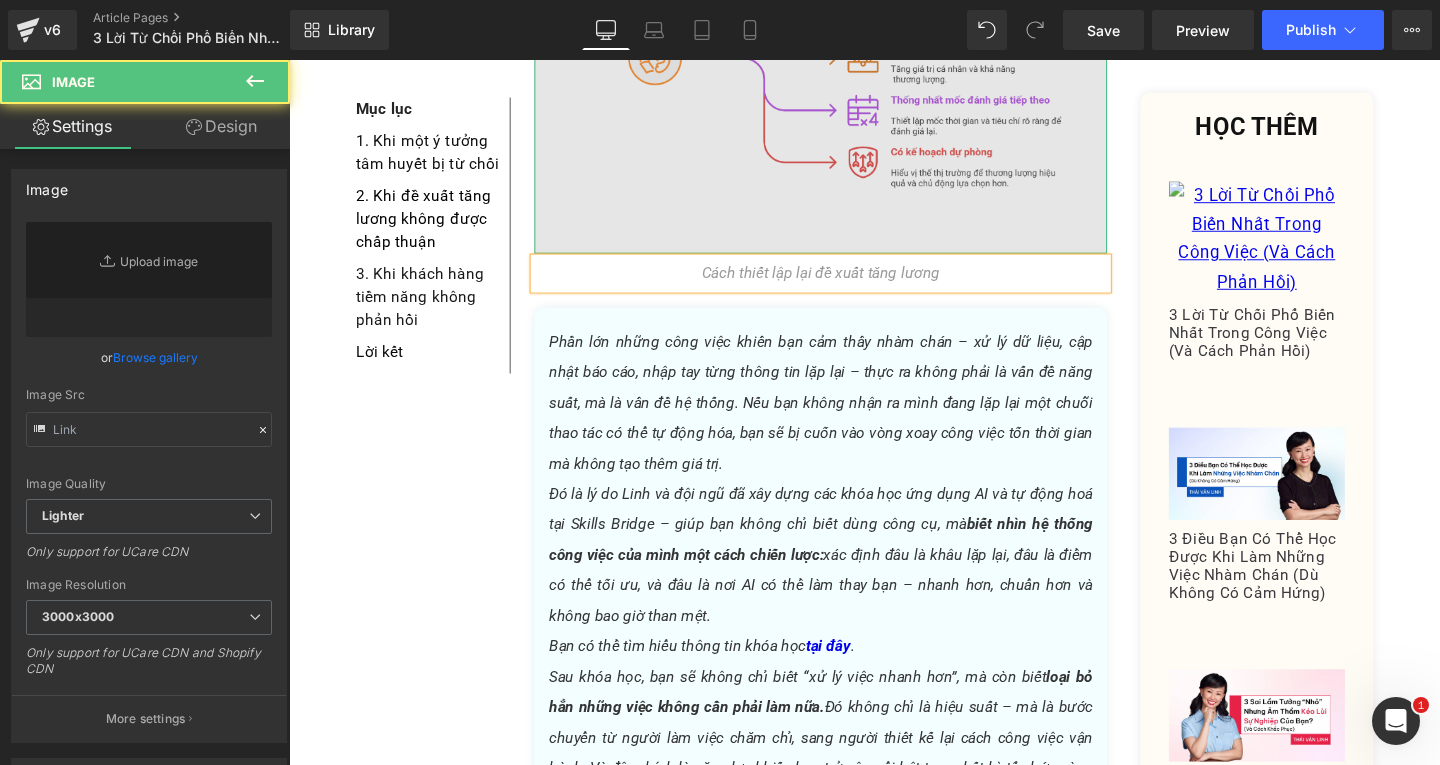 type on "https://ucarecdn.com/8cc206e4-d693-4ada-be89-25cf042f1473/-/format/auto/-/preview/3000x3000/-/quality/lighter/MChau%20Draft%20_2_.png" 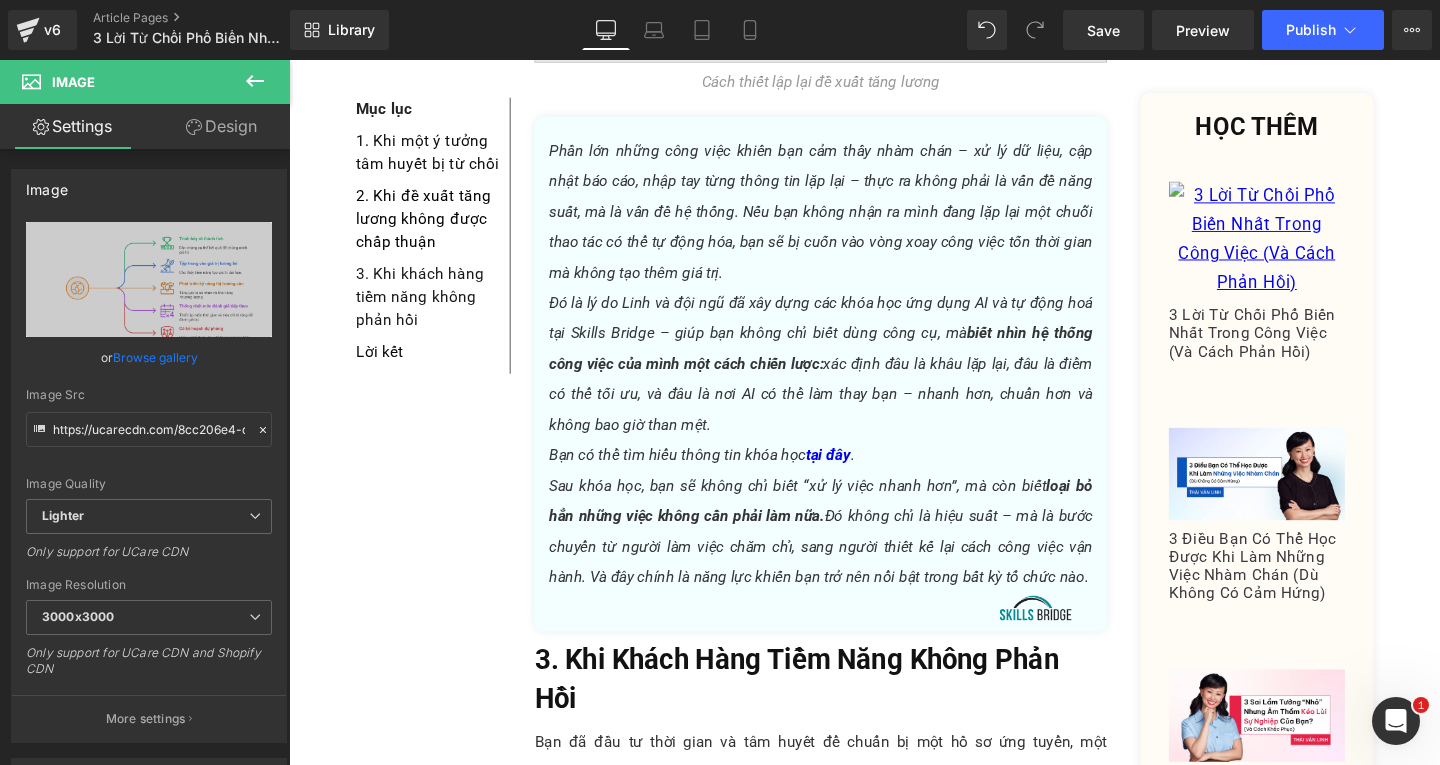 scroll, scrollTop: 3584, scrollLeft: 0, axis: vertical 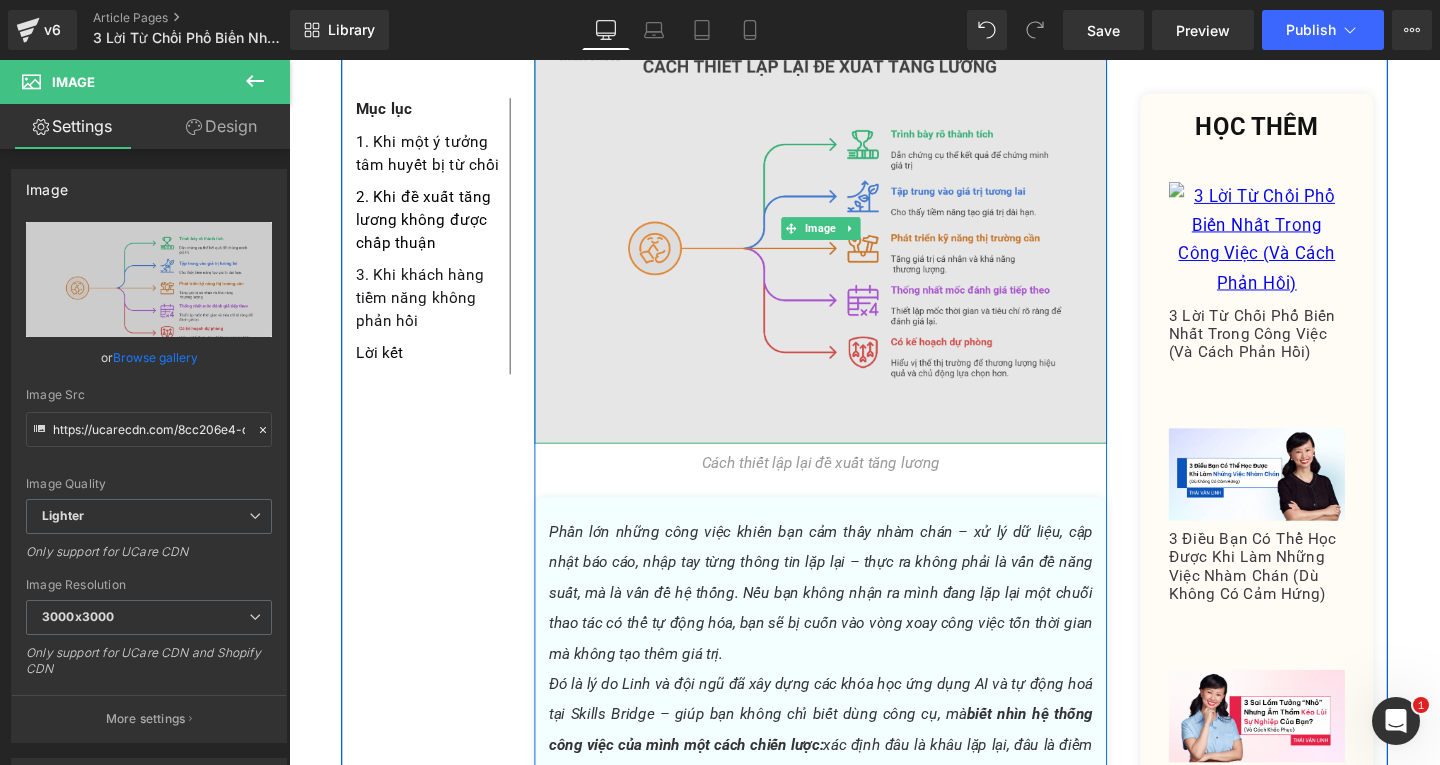 click at bounding box center (848, 237) 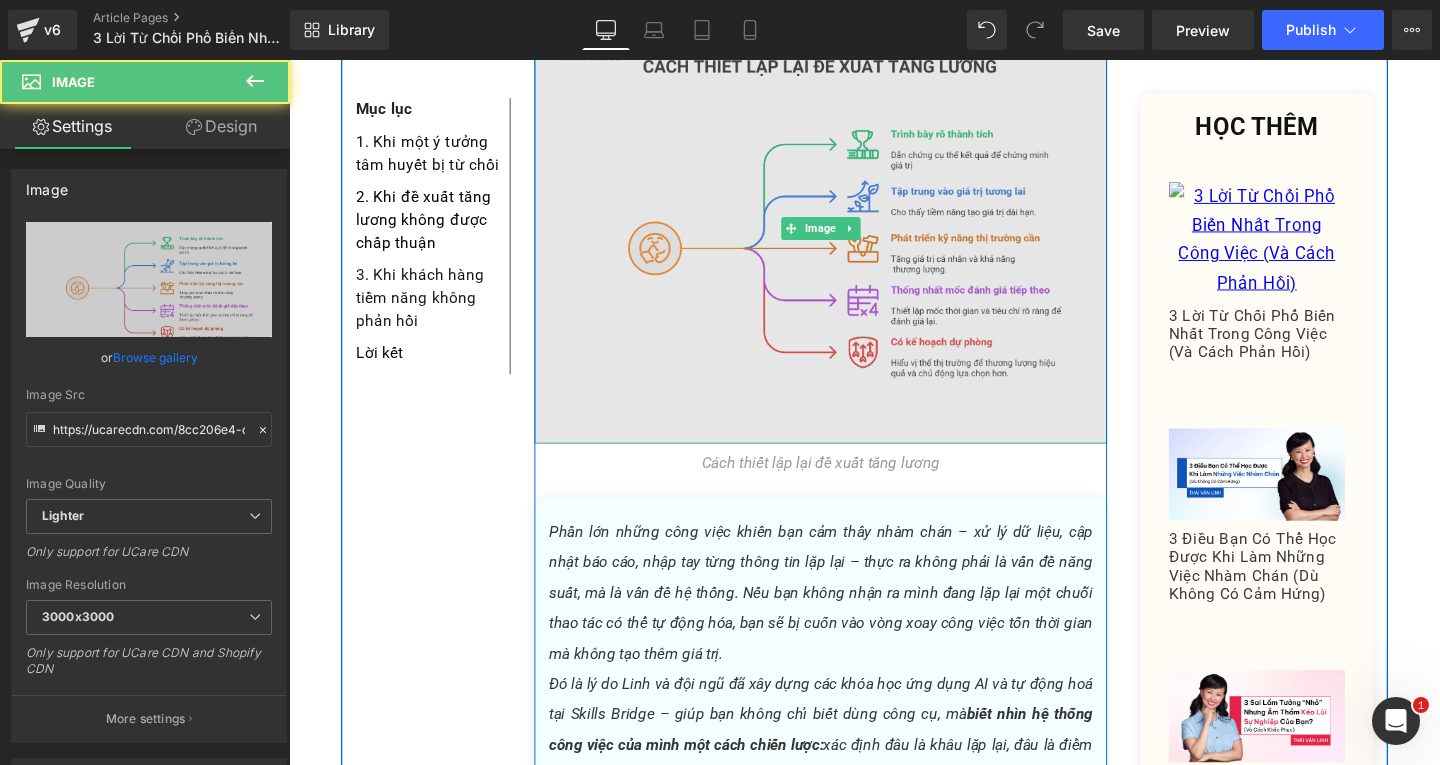 scroll, scrollTop: 3284, scrollLeft: 0, axis: vertical 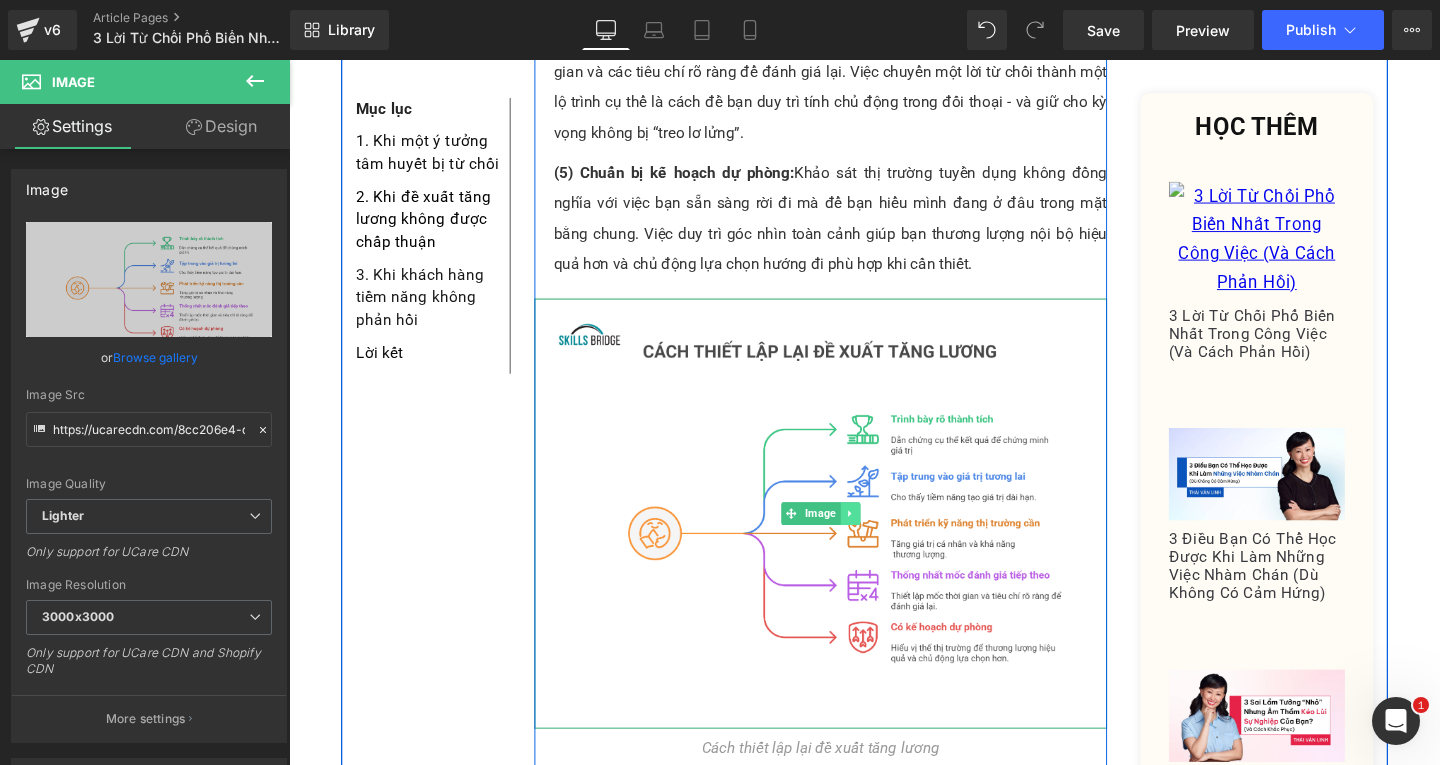 click at bounding box center [879, 537] 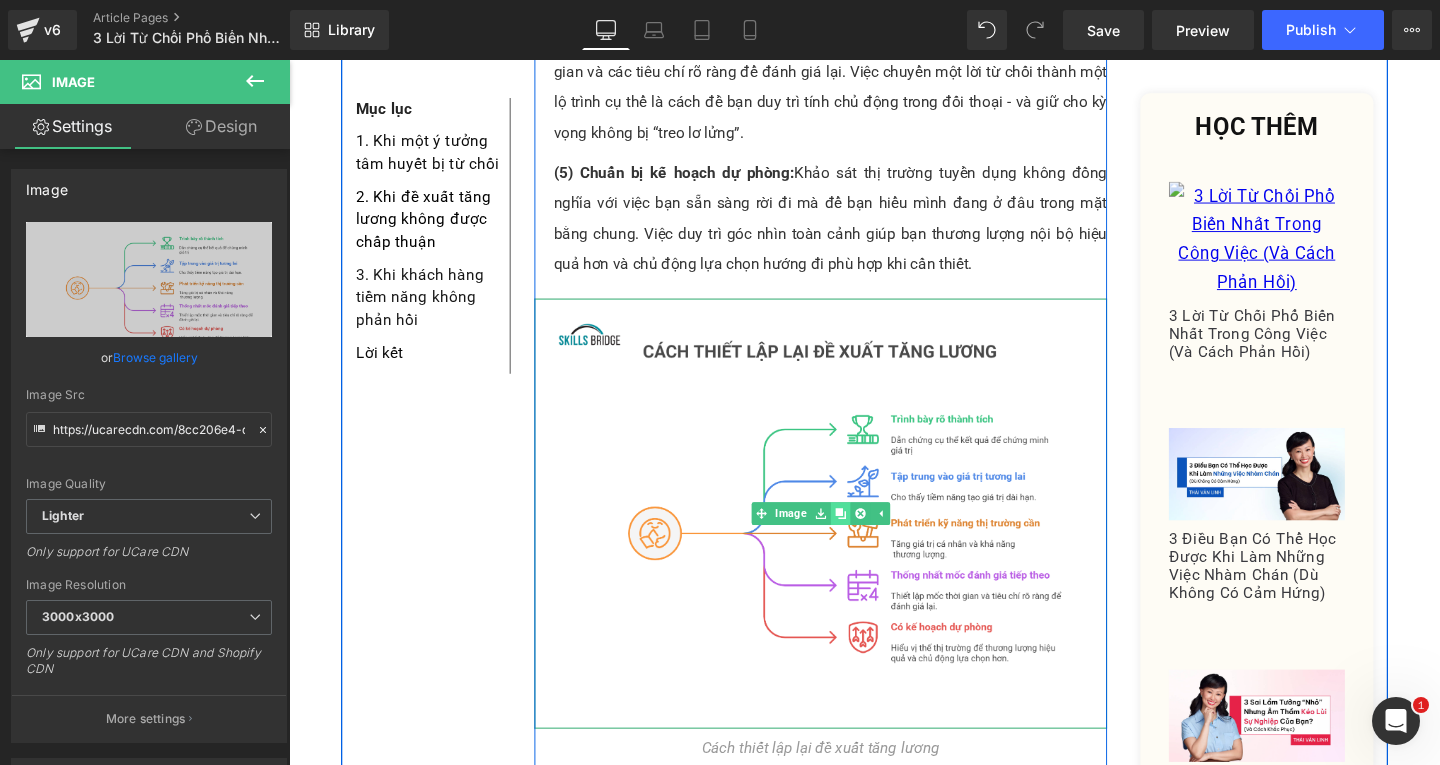 click 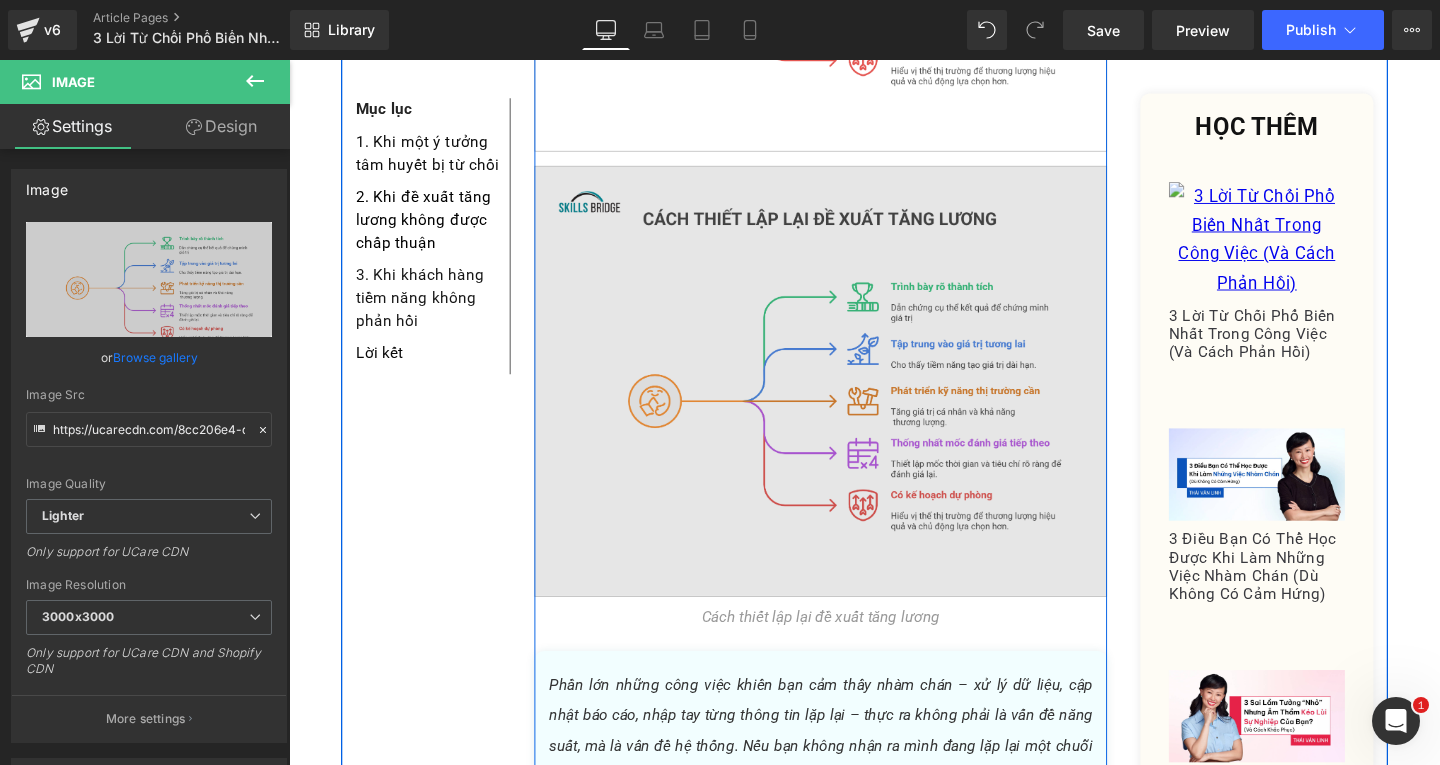 scroll, scrollTop: 3922, scrollLeft: 0, axis: vertical 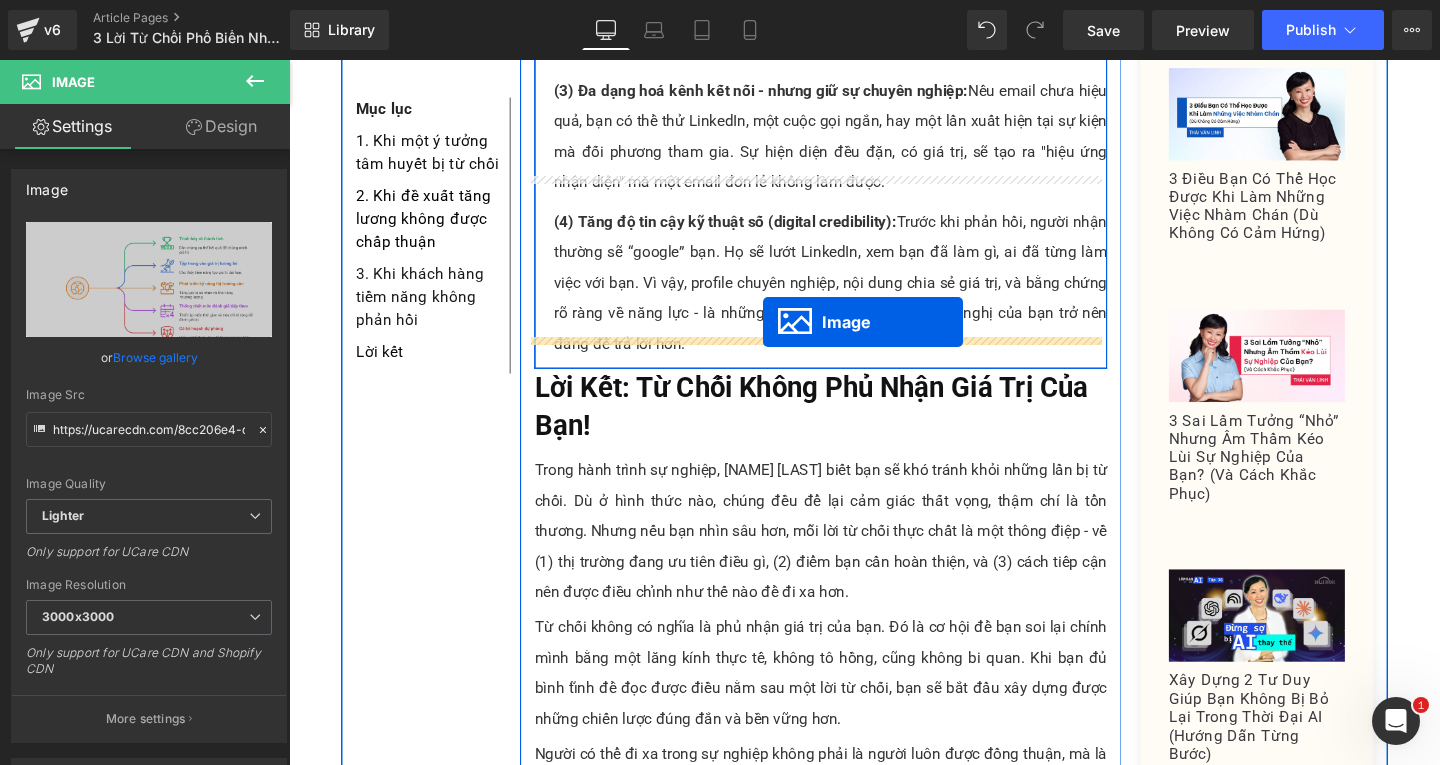 drag, startPoint x: 807, startPoint y: 365, endPoint x: 787, endPoint y: 336, distance: 35.22783 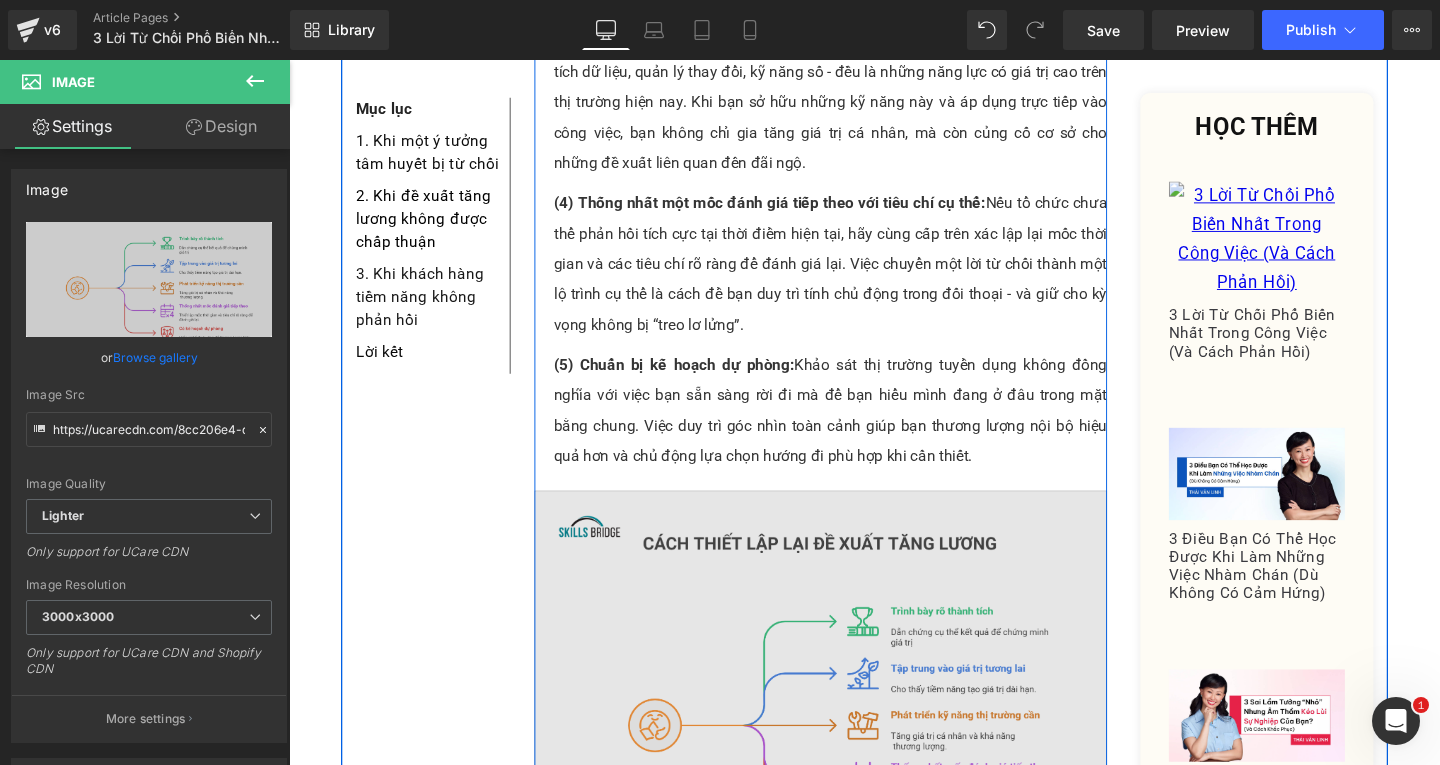 scroll, scrollTop: 3282, scrollLeft: 0, axis: vertical 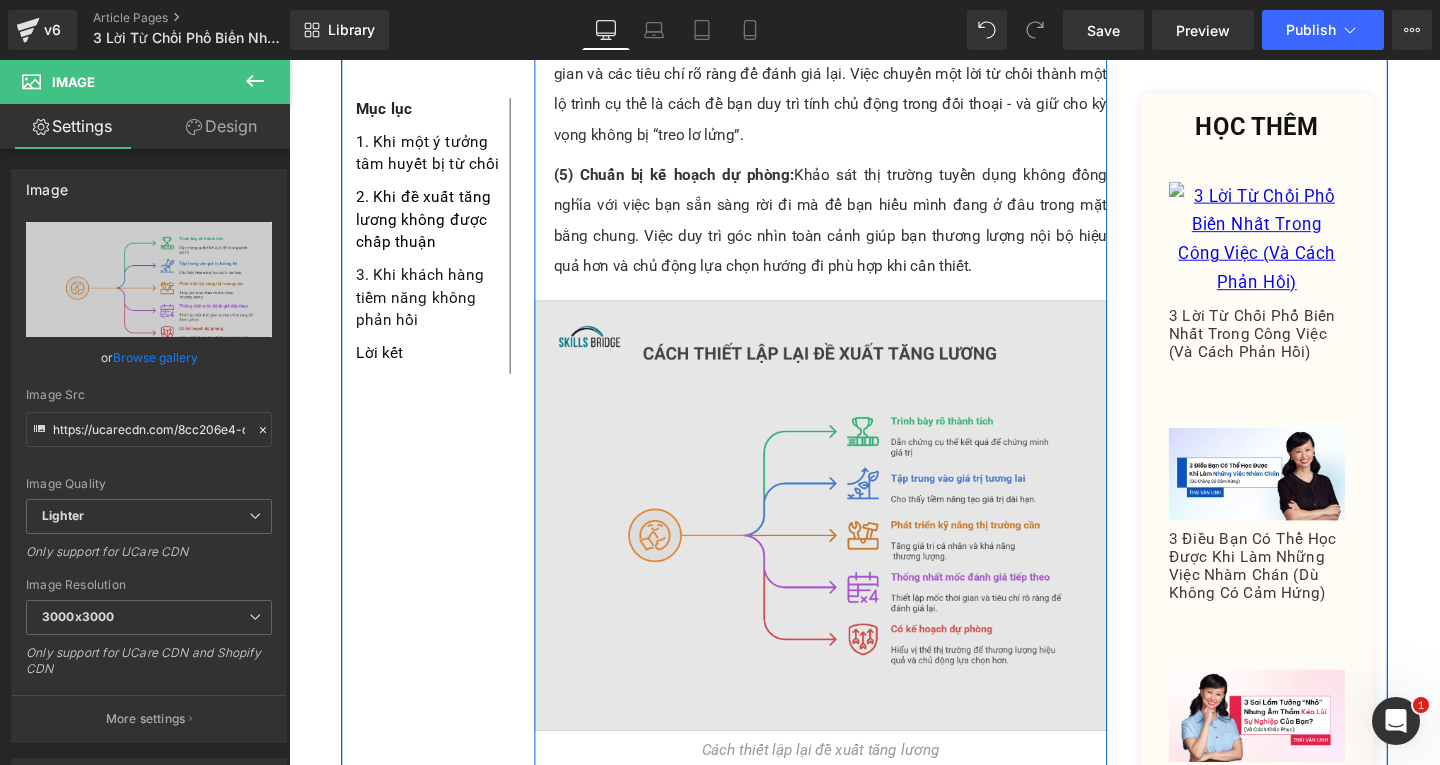 click at bounding box center (848, 539) 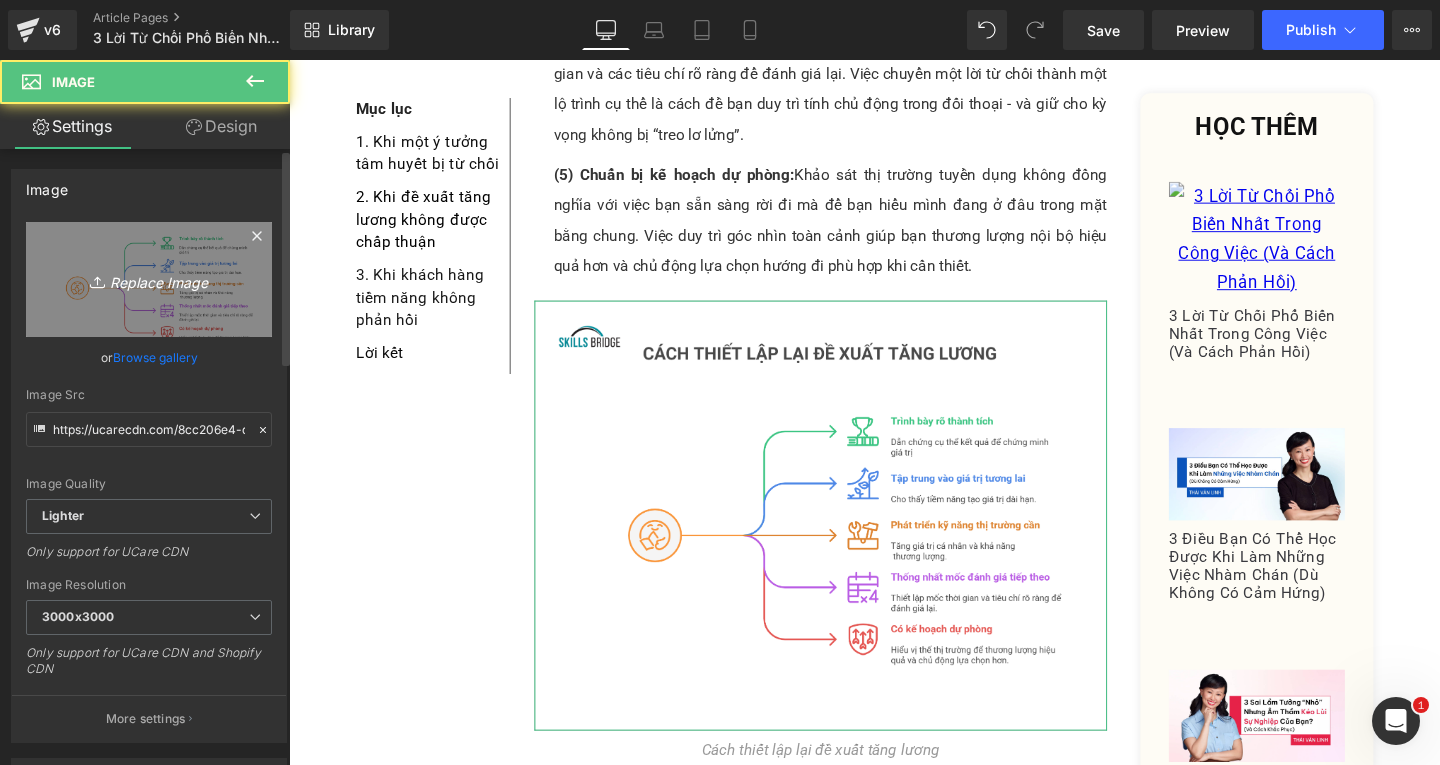 click on "Replace Image" at bounding box center (149, 279) 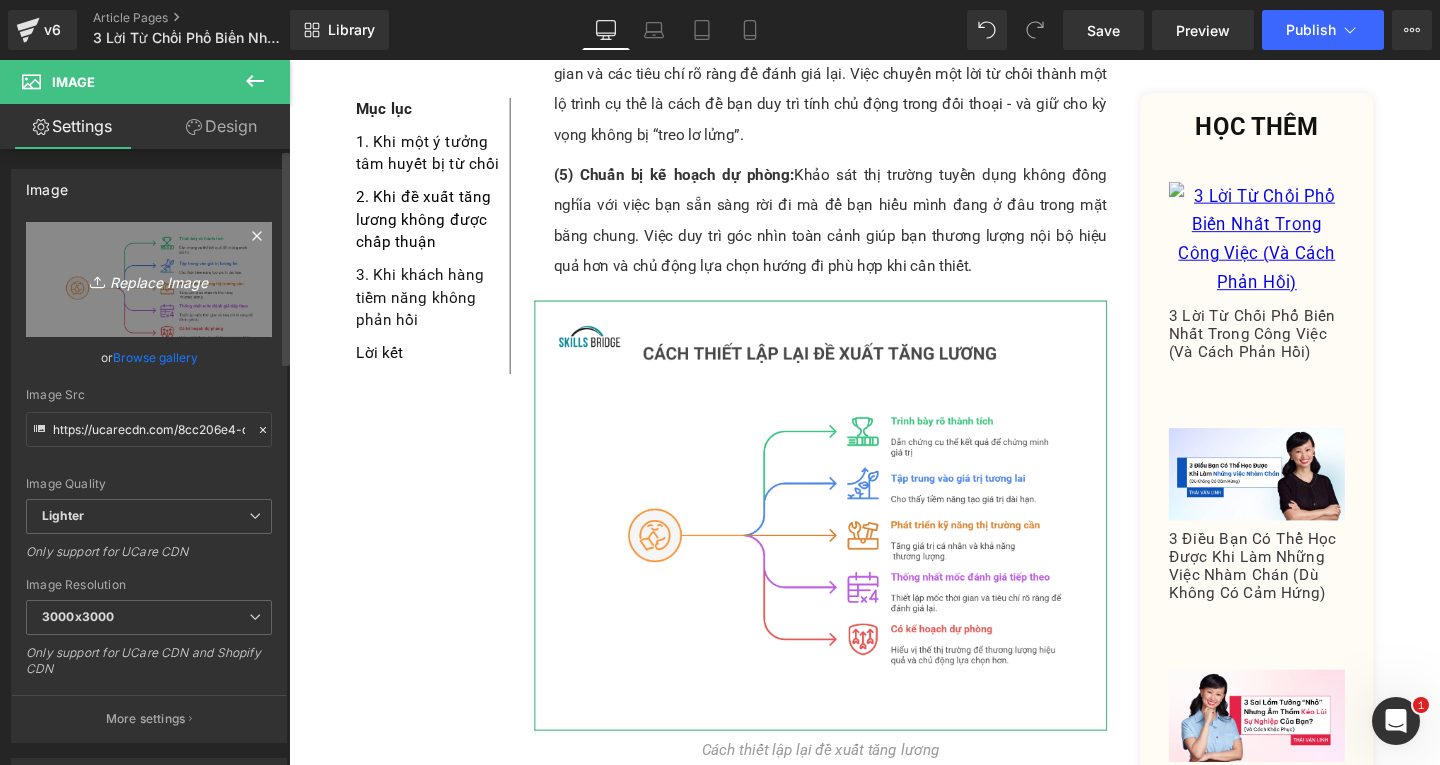 type on "C:\fakepath\MChau Draft (4).png" 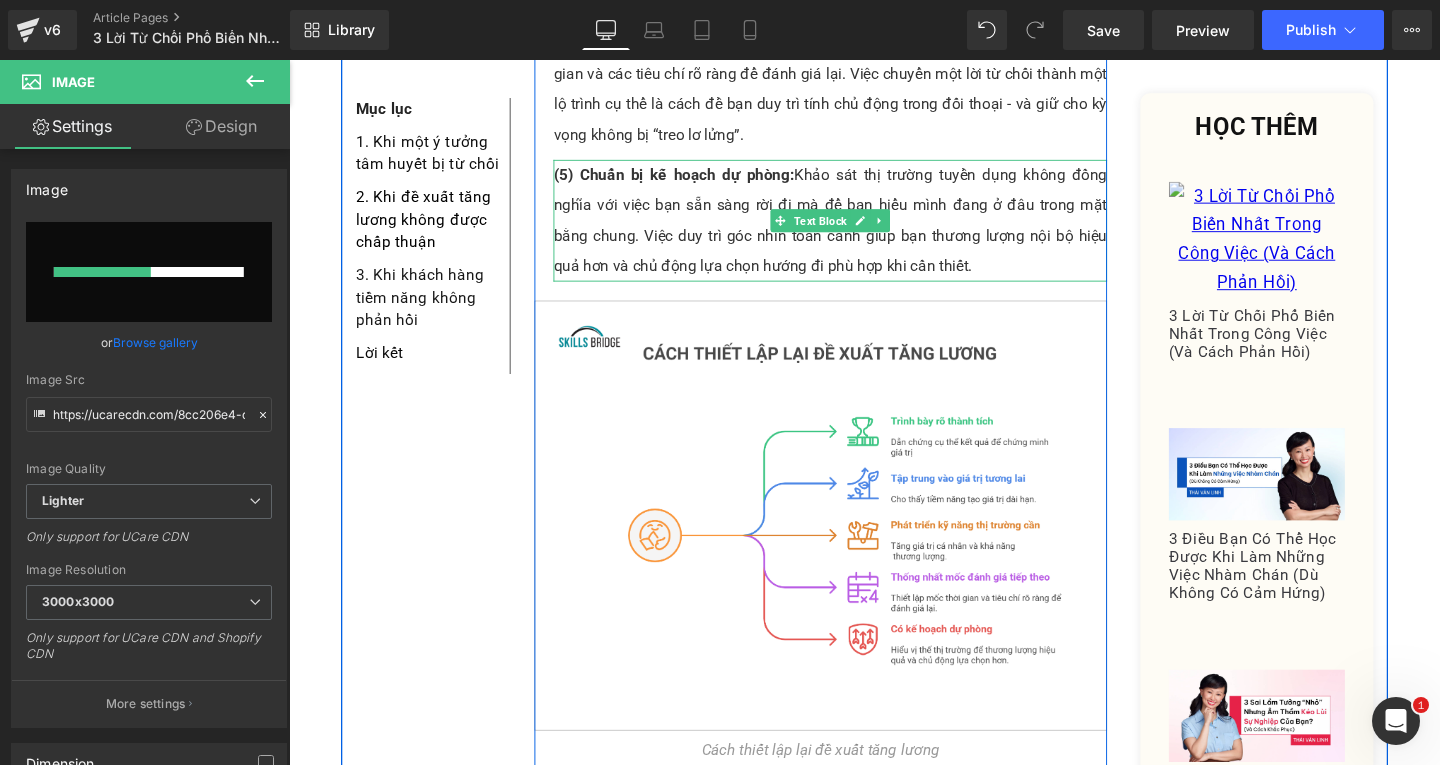 type 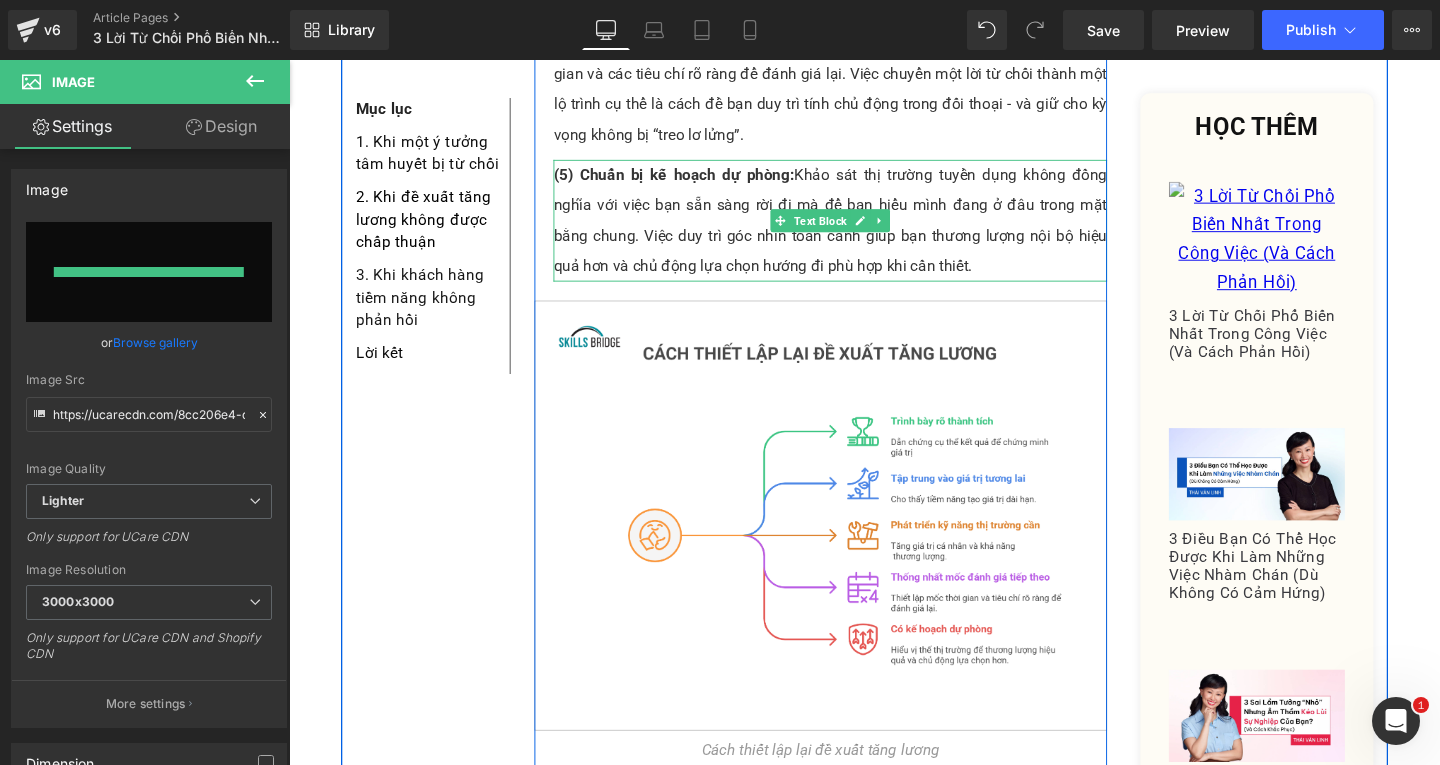 type on "https://ucarecdn.com/576a8b3f-2b4e-4bfa-9818-27918b61086d/-/format/auto/-/preview/3000x3000/-/quality/lighter/MChau%20Draft%20_4_.png" 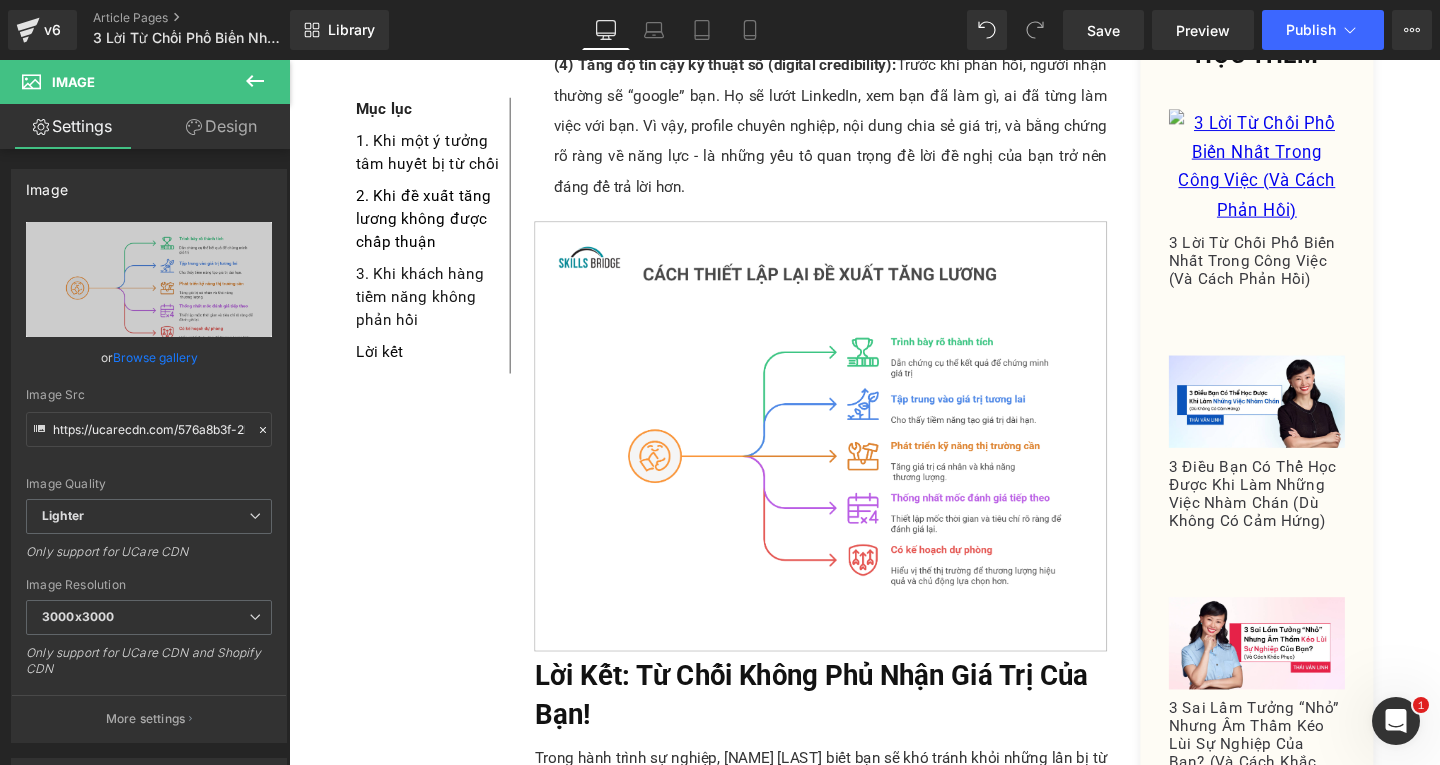 scroll, scrollTop: 5682, scrollLeft: 0, axis: vertical 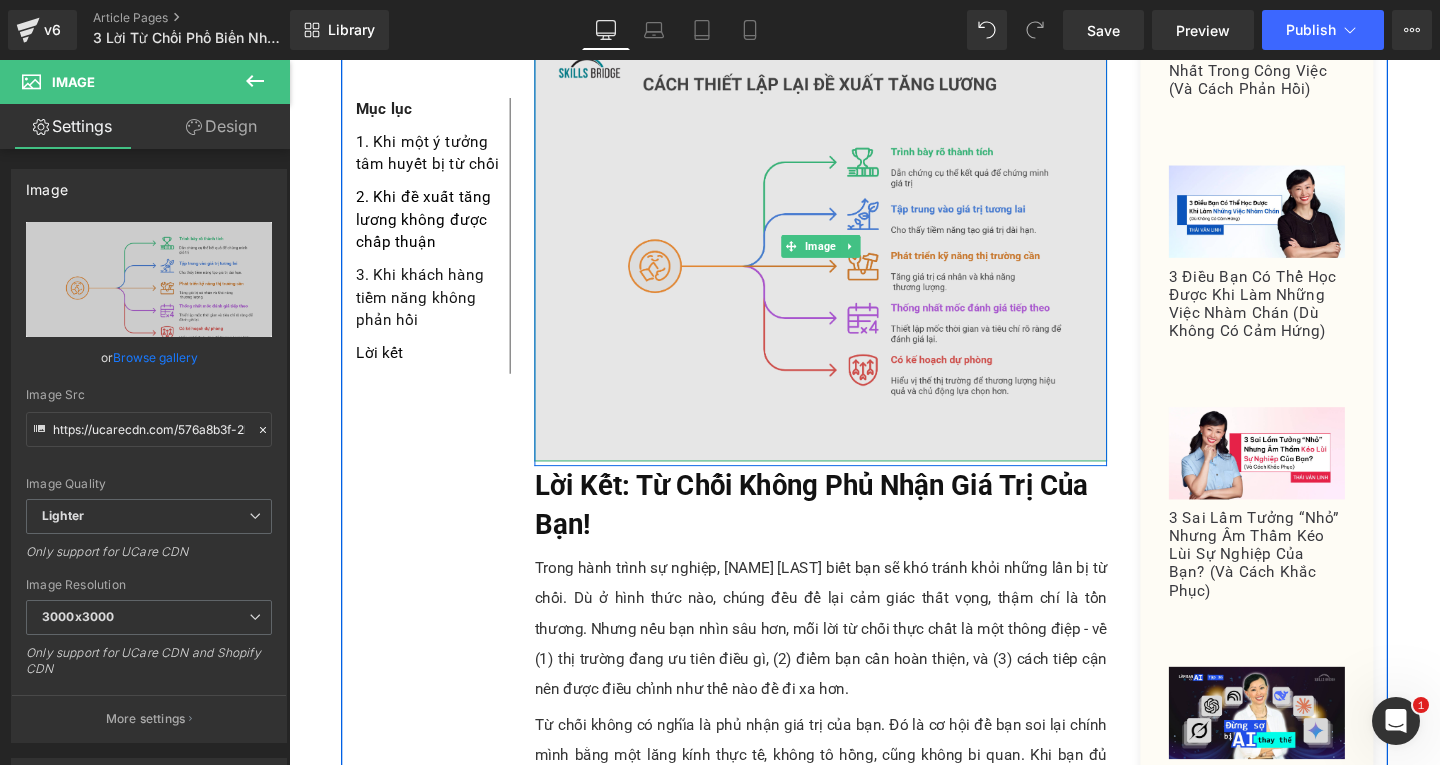 click at bounding box center [848, 256] 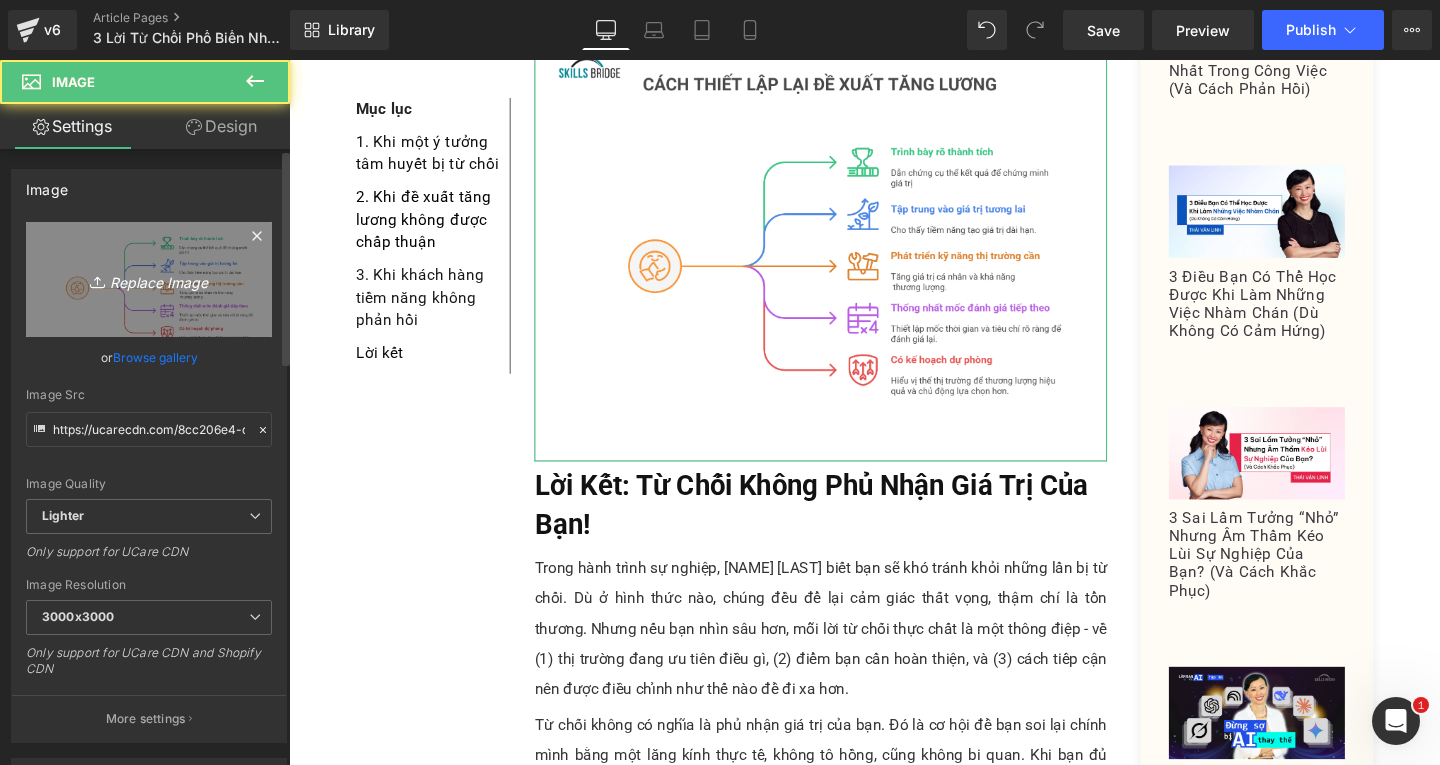 click on "Replace Image" at bounding box center (149, 279) 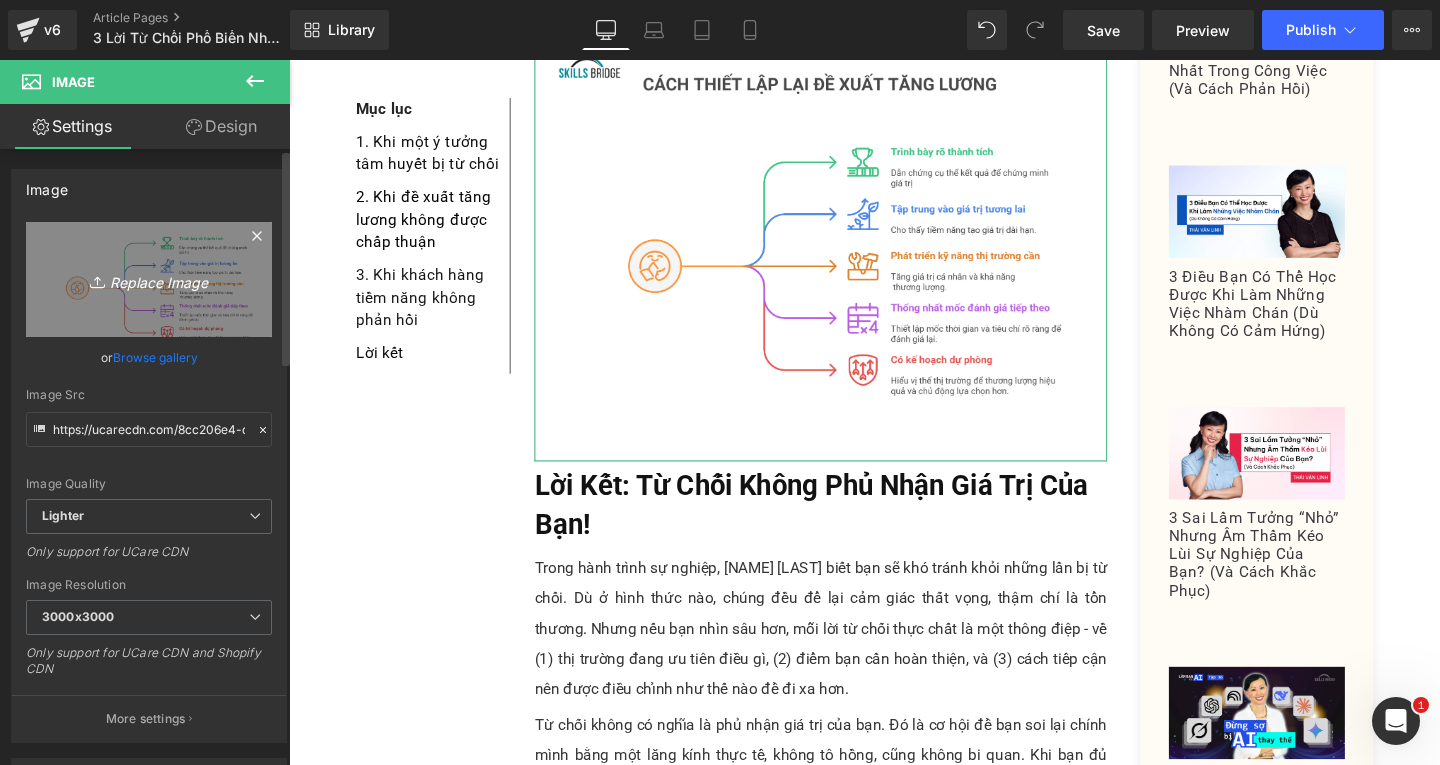 type on "C:\fakepath\MChau Draft (1).png" 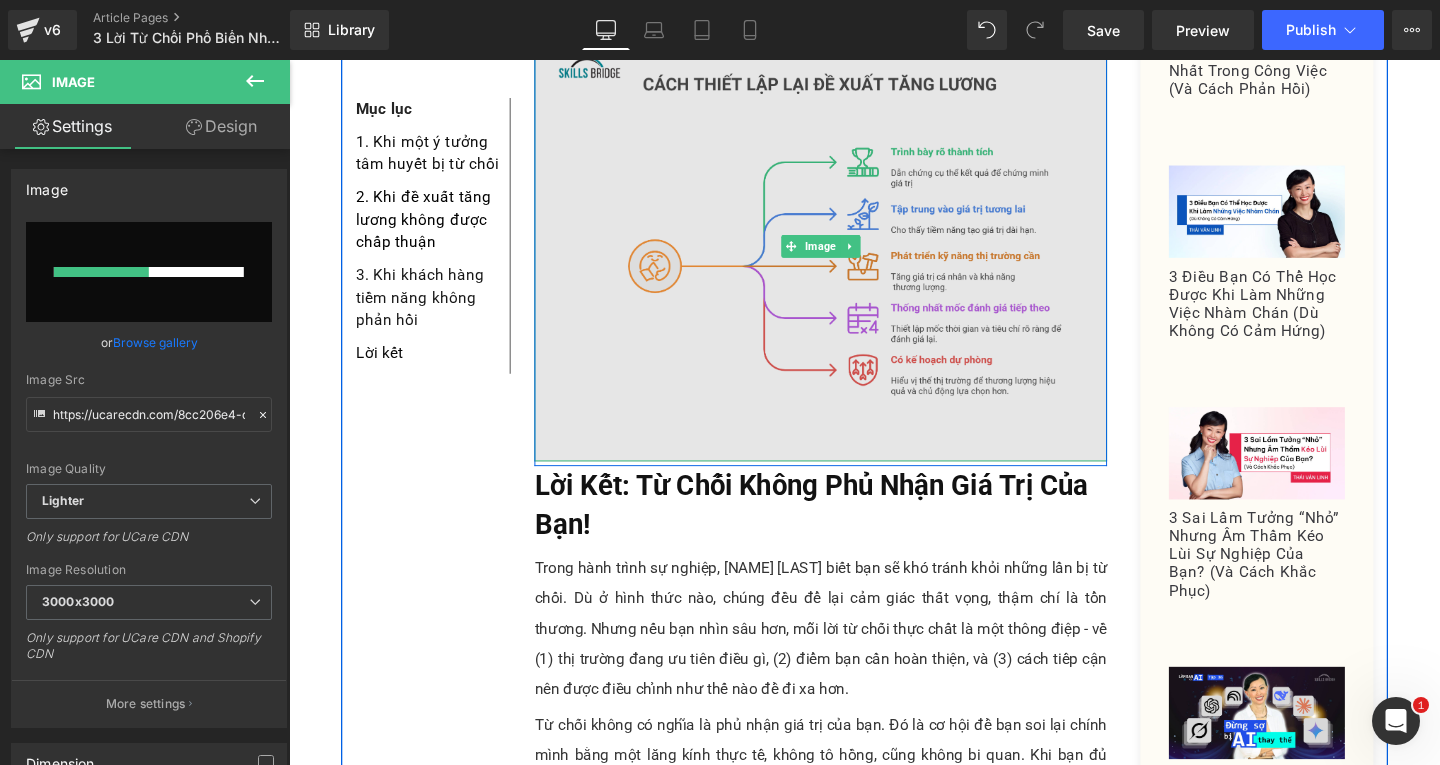 type 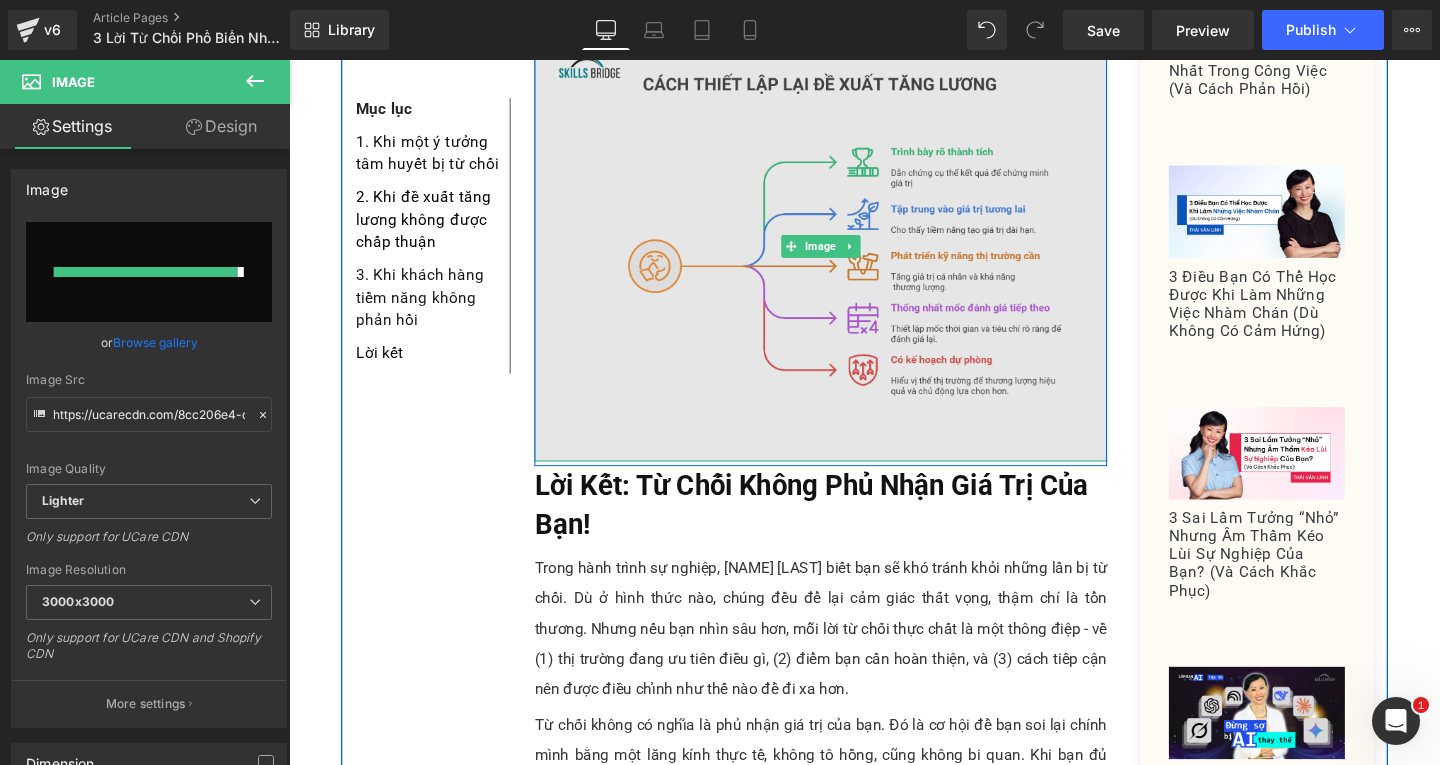type on "https://ucarecdn.com/0659731d-540d-4ddc-a363-1abf810eeff3/-/format/auto/-/preview/3000x3000/-/quality/lighter/MChau%20Draft%20_1_.png" 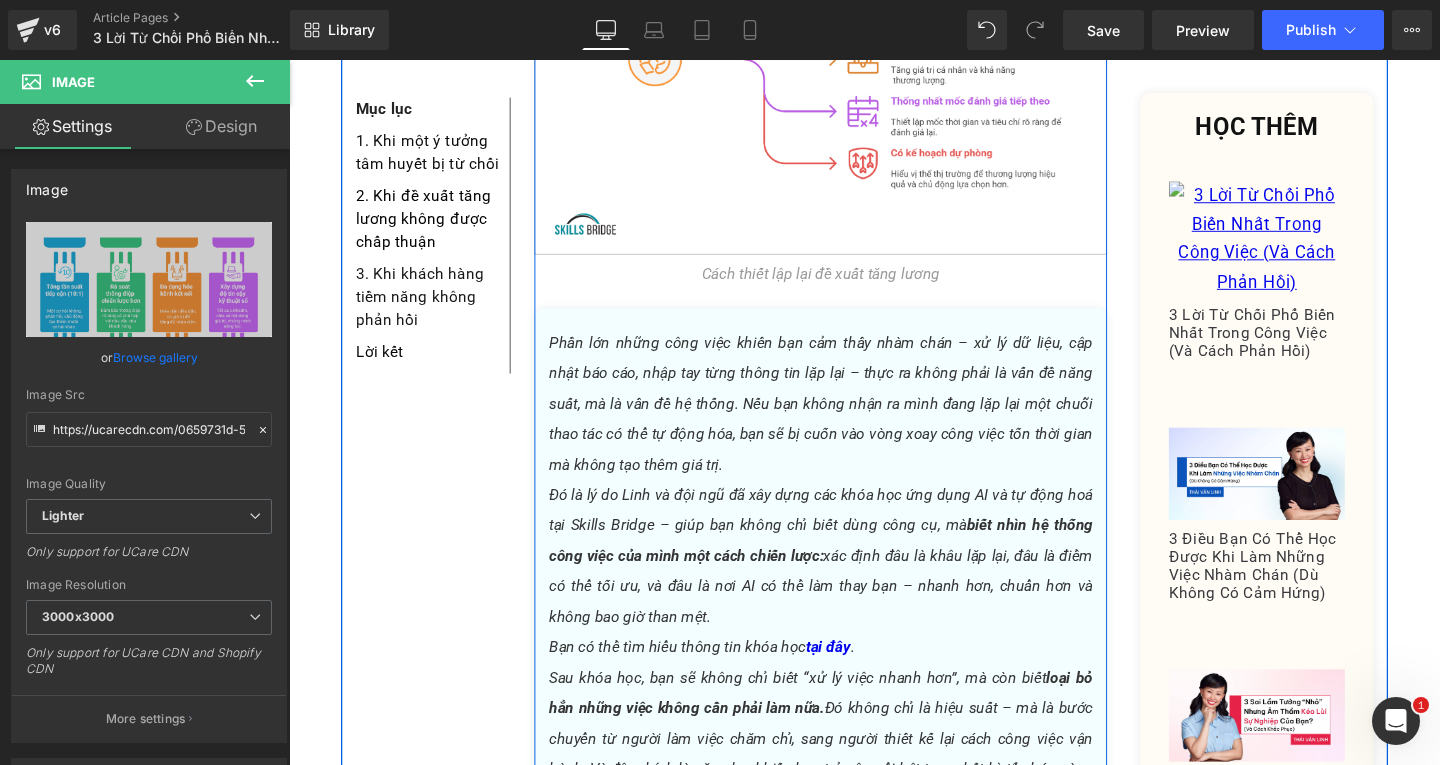 scroll, scrollTop: 3482, scrollLeft: 0, axis: vertical 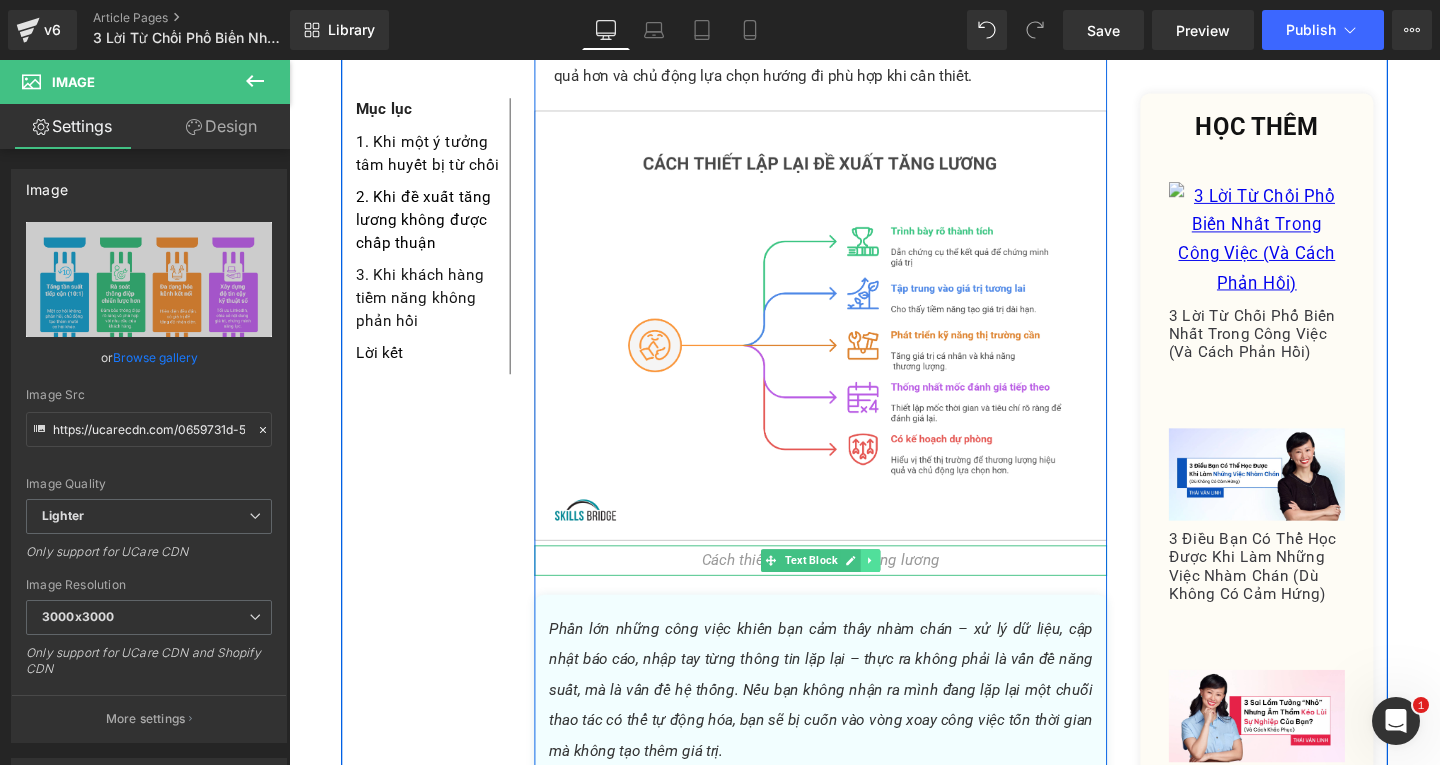 click at bounding box center (900, 586) 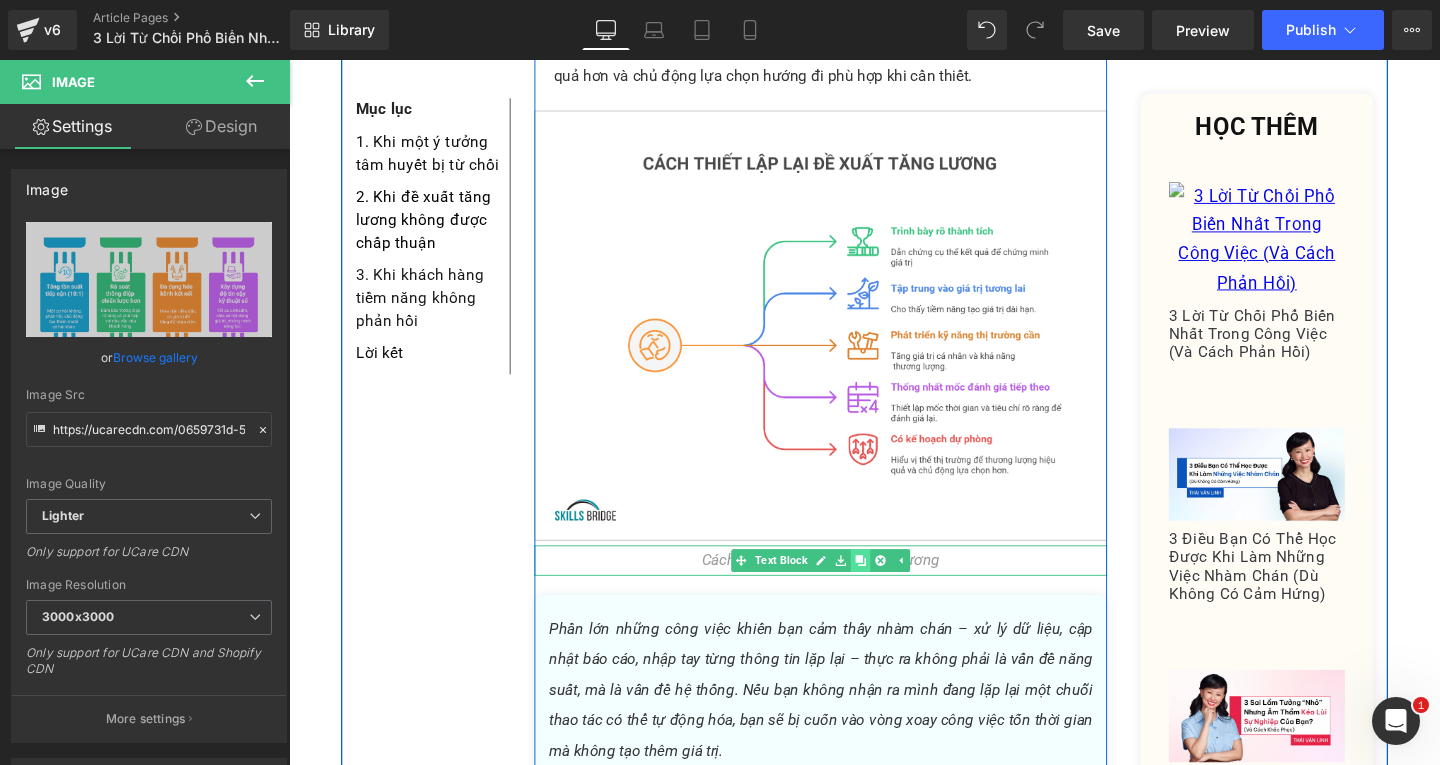 click 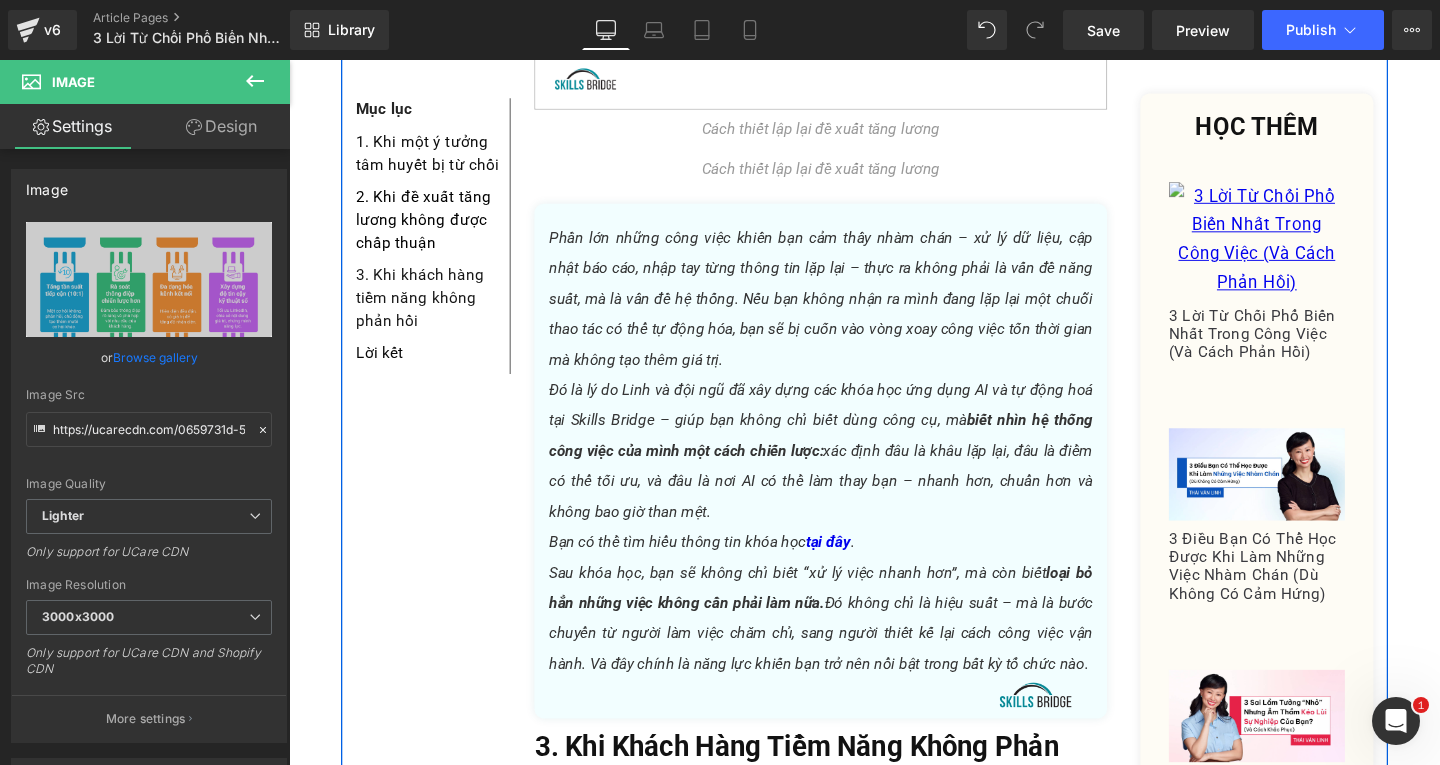 scroll, scrollTop: 3954, scrollLeft: 0, axis: vertical 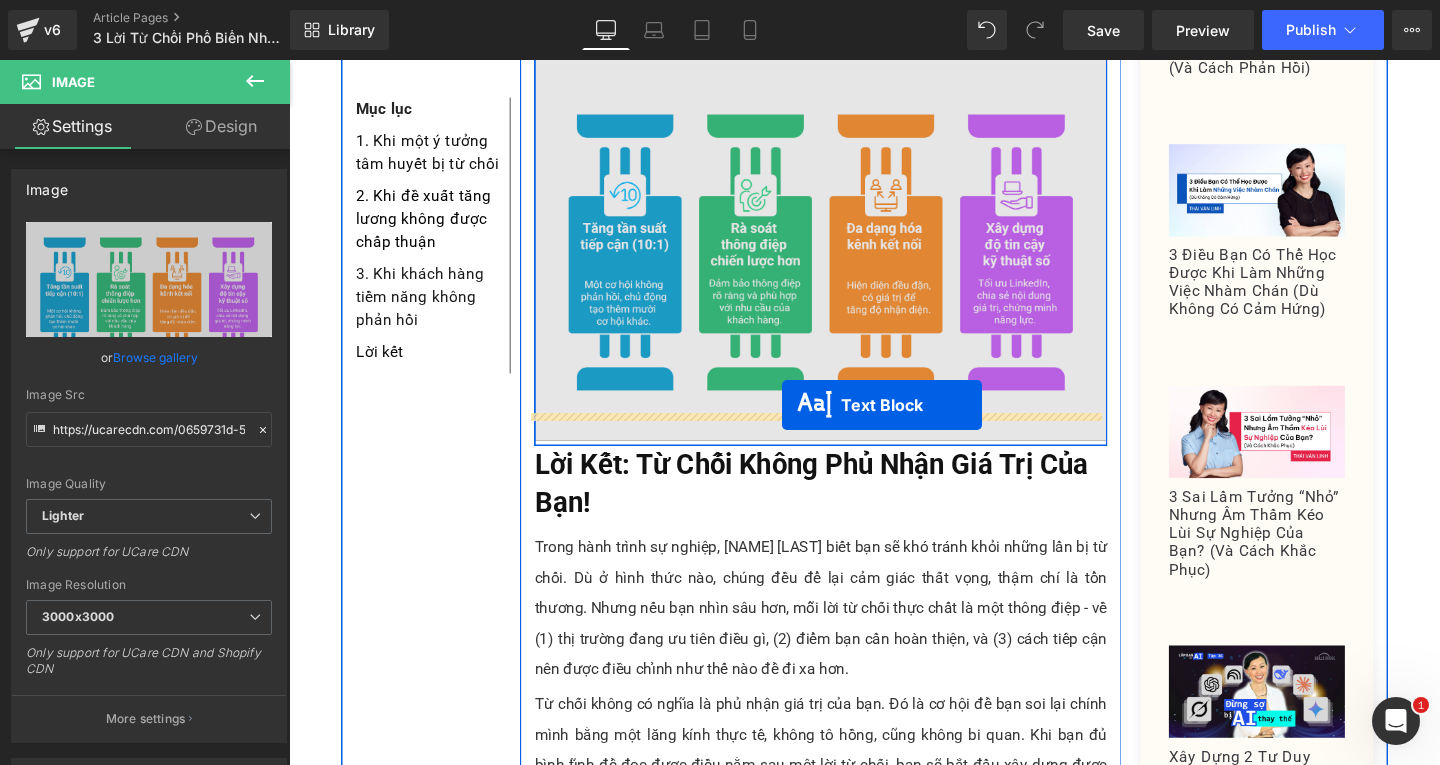 drag, startPoint x: 786, startPoint y: 150, endPoint x: 807, endPoint y: 422, distance: 272.80945 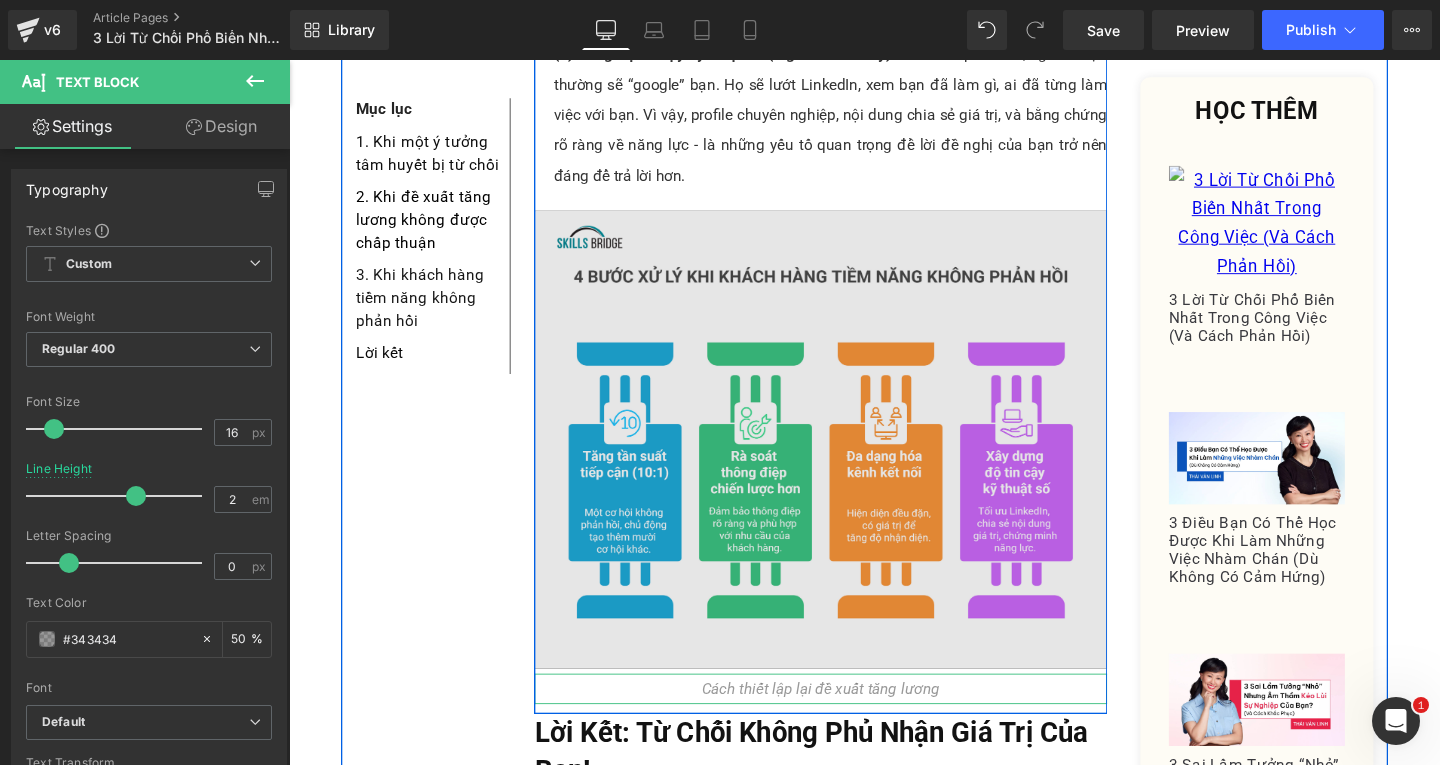 scroll, scrollTop: 5694, scrollLeft: 0, axis: vertical 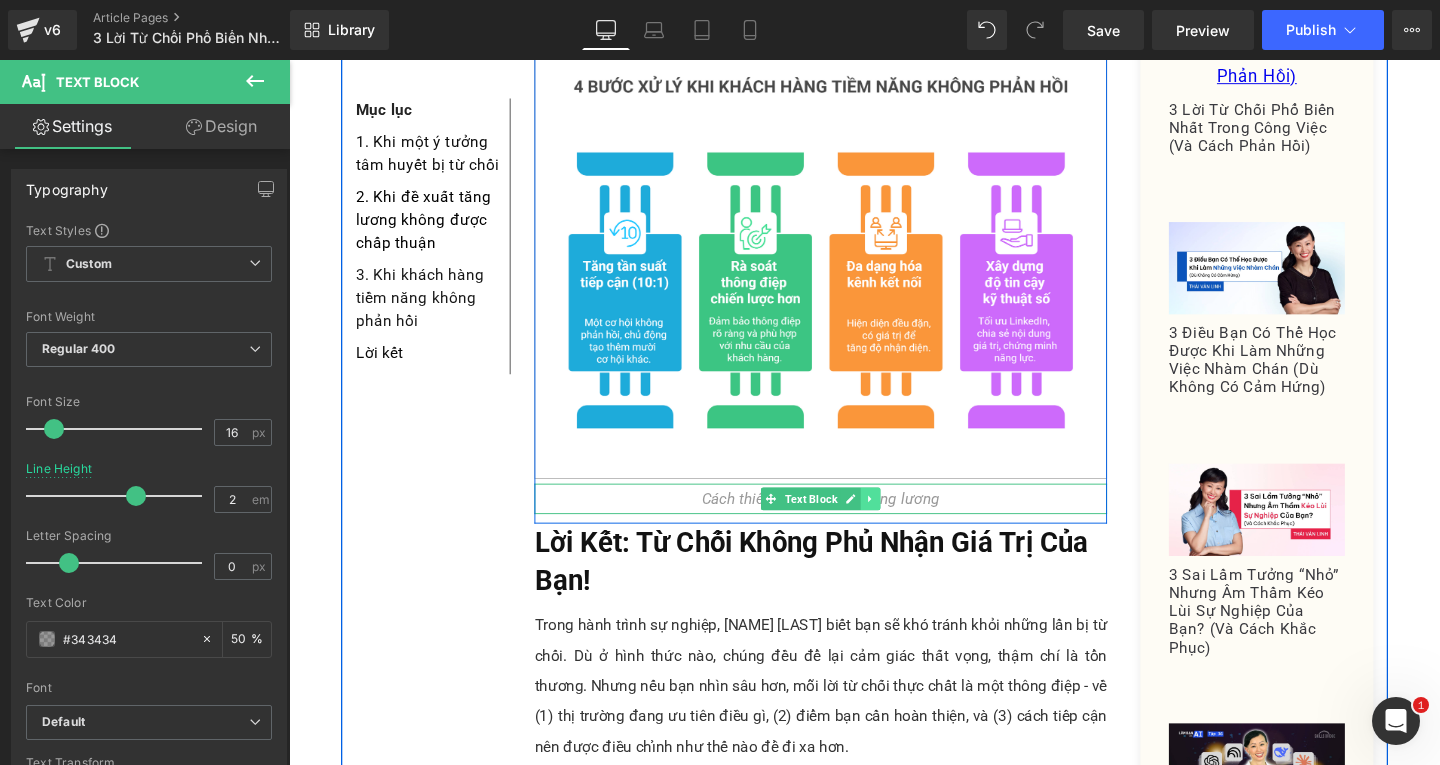 click at bounding box center [900, 521] 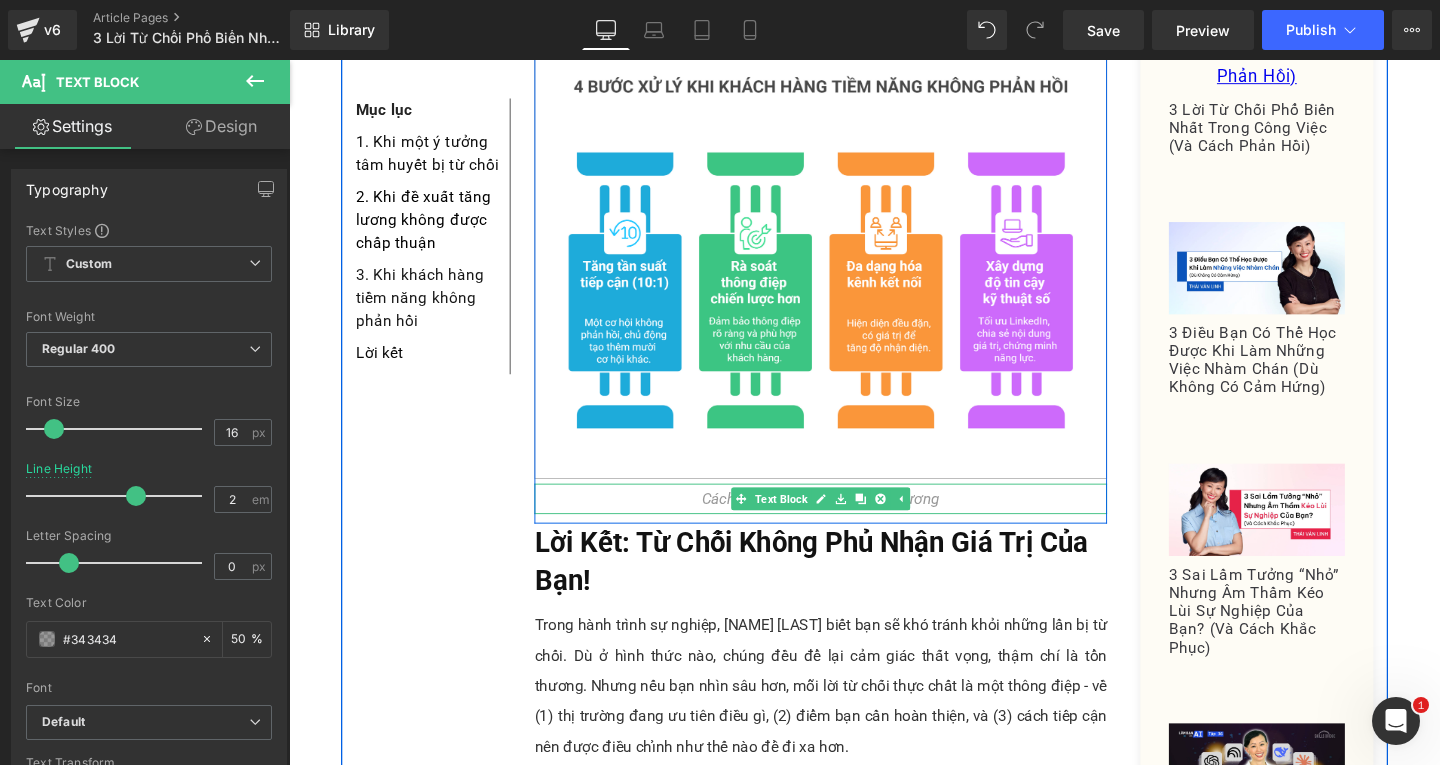 click on "Cách thiết lập lại đề xuất tăng lương" at bounding box center (848, 521) 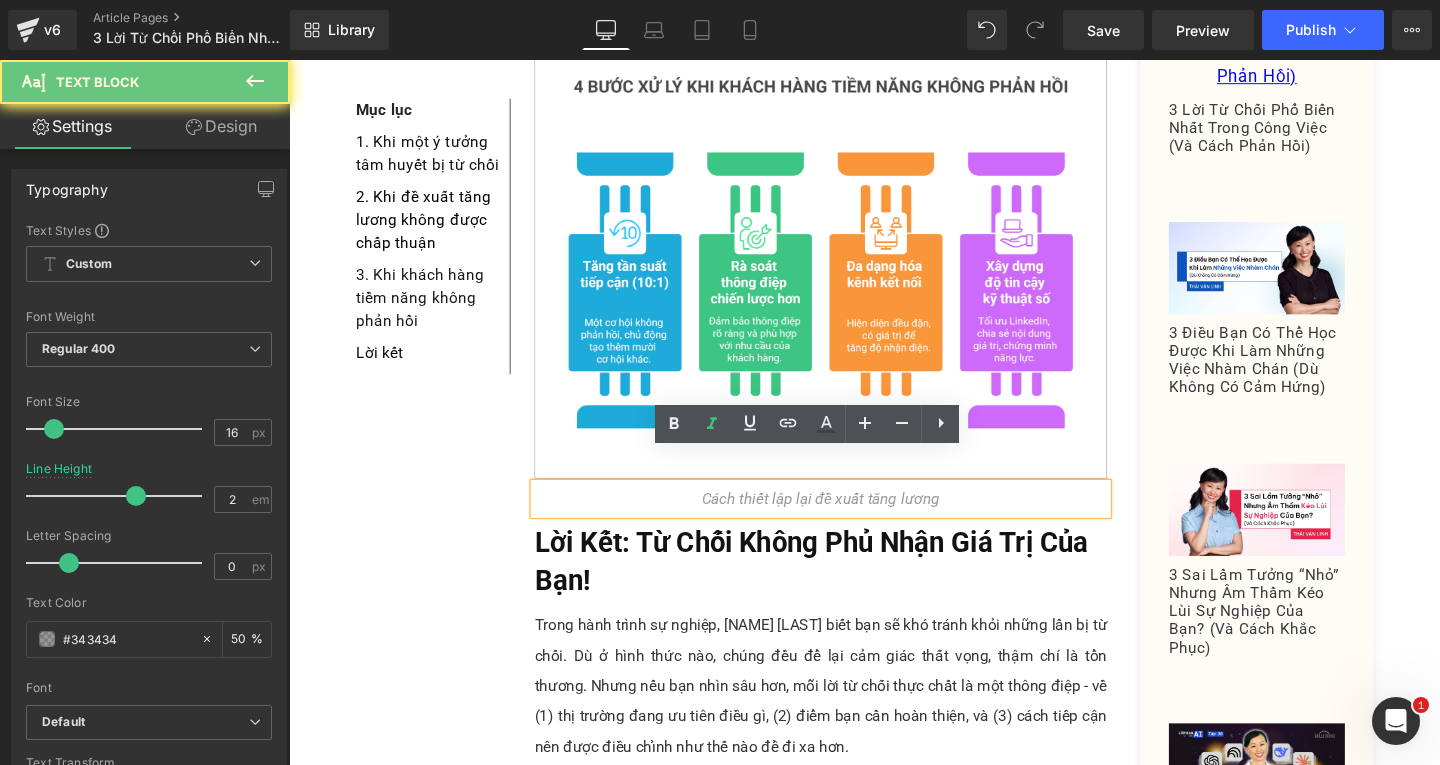 click on "Cách thiết lập lại đề xuất tăng lương" at bounding box center (848, 521) 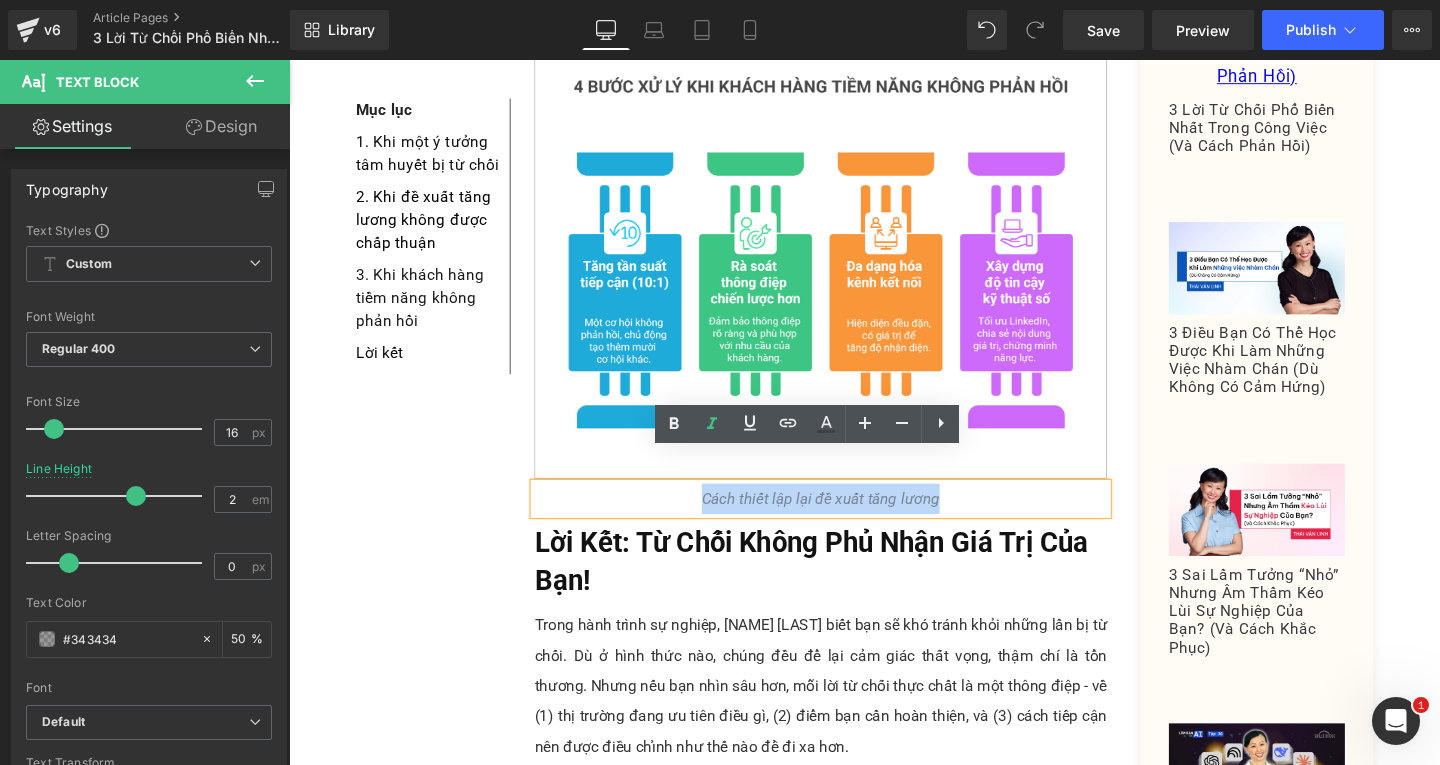 drag, startPoint x: 714, startPoint y: 492, endPoint x: 985, endPoint y: 485, distance: 271.0904 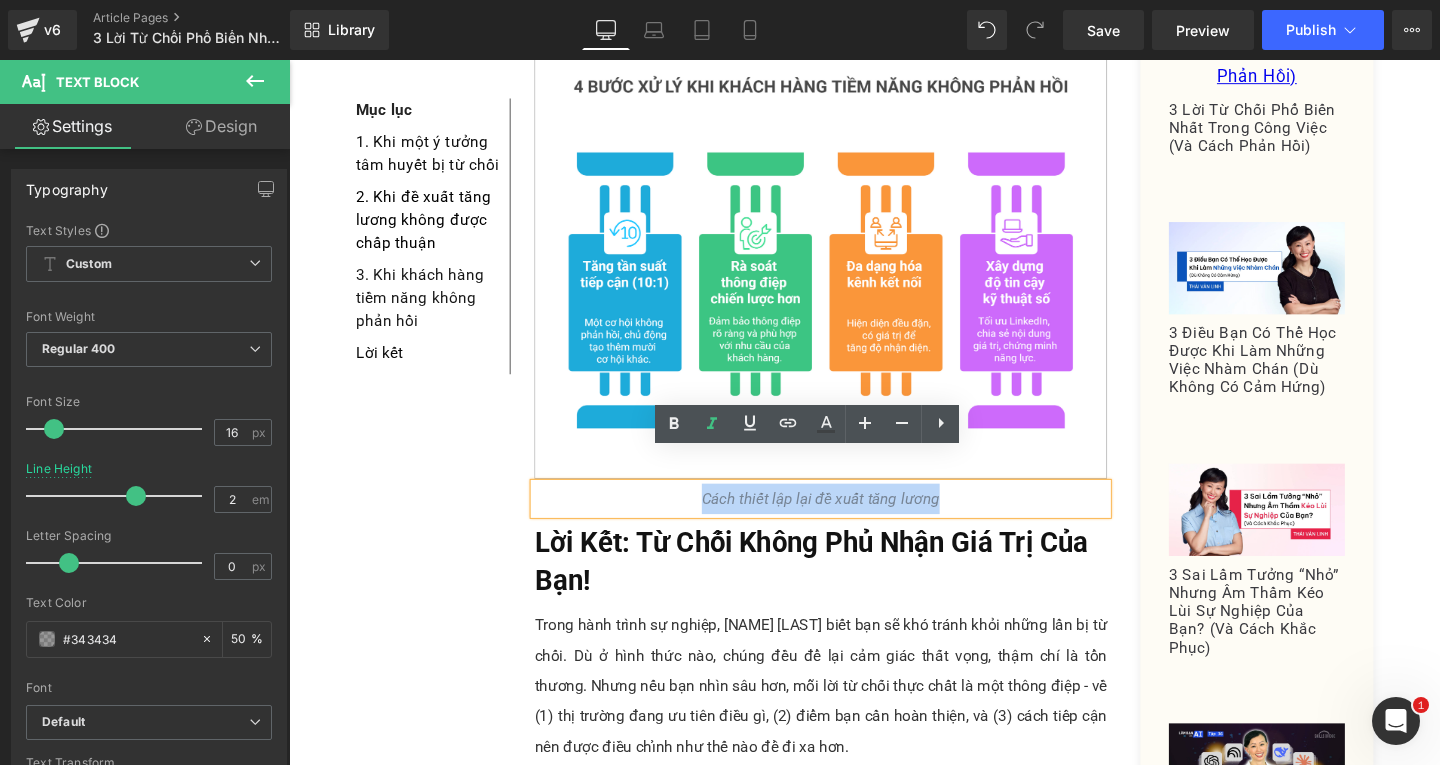 click on "Cách thiết lập lại đề xuất tăng lương" at bounding box center [848, 521] 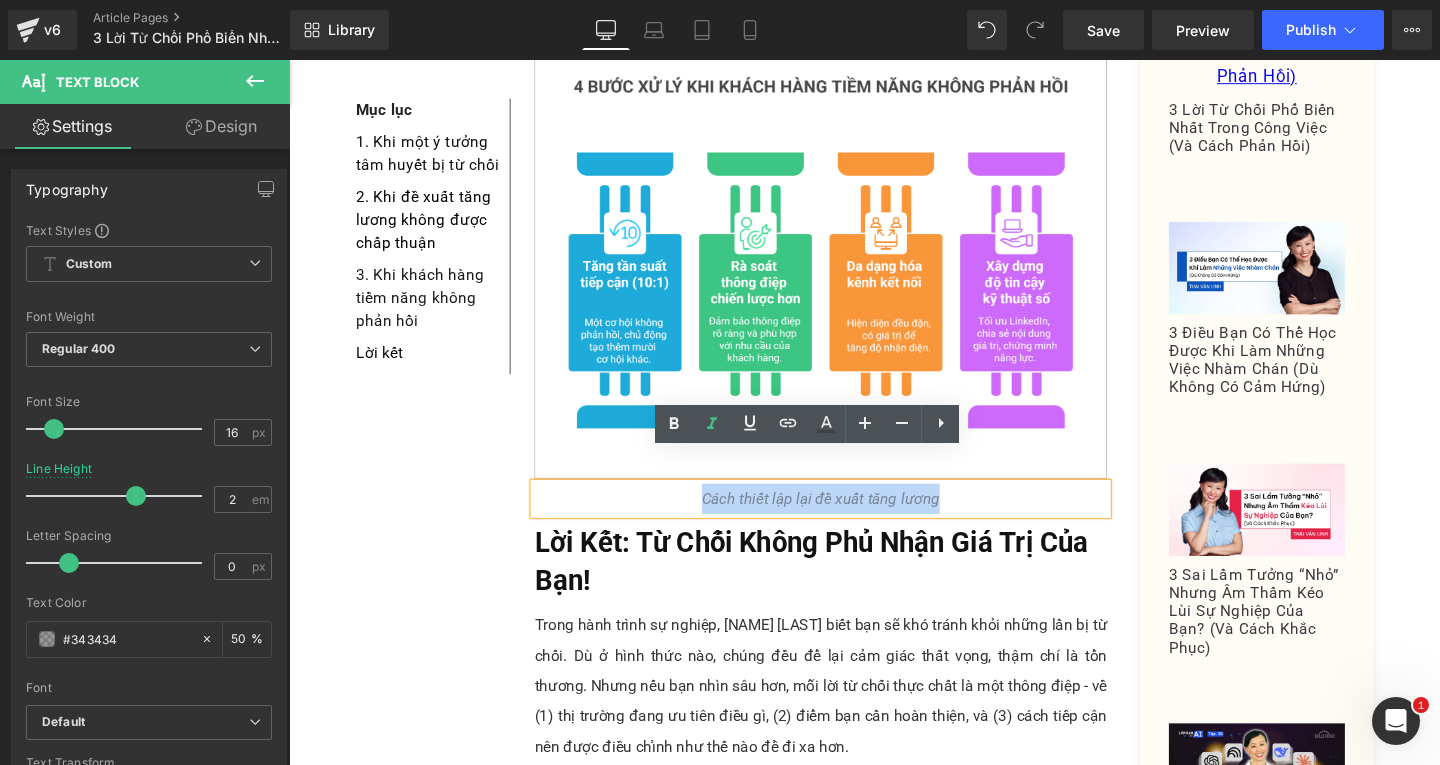 type 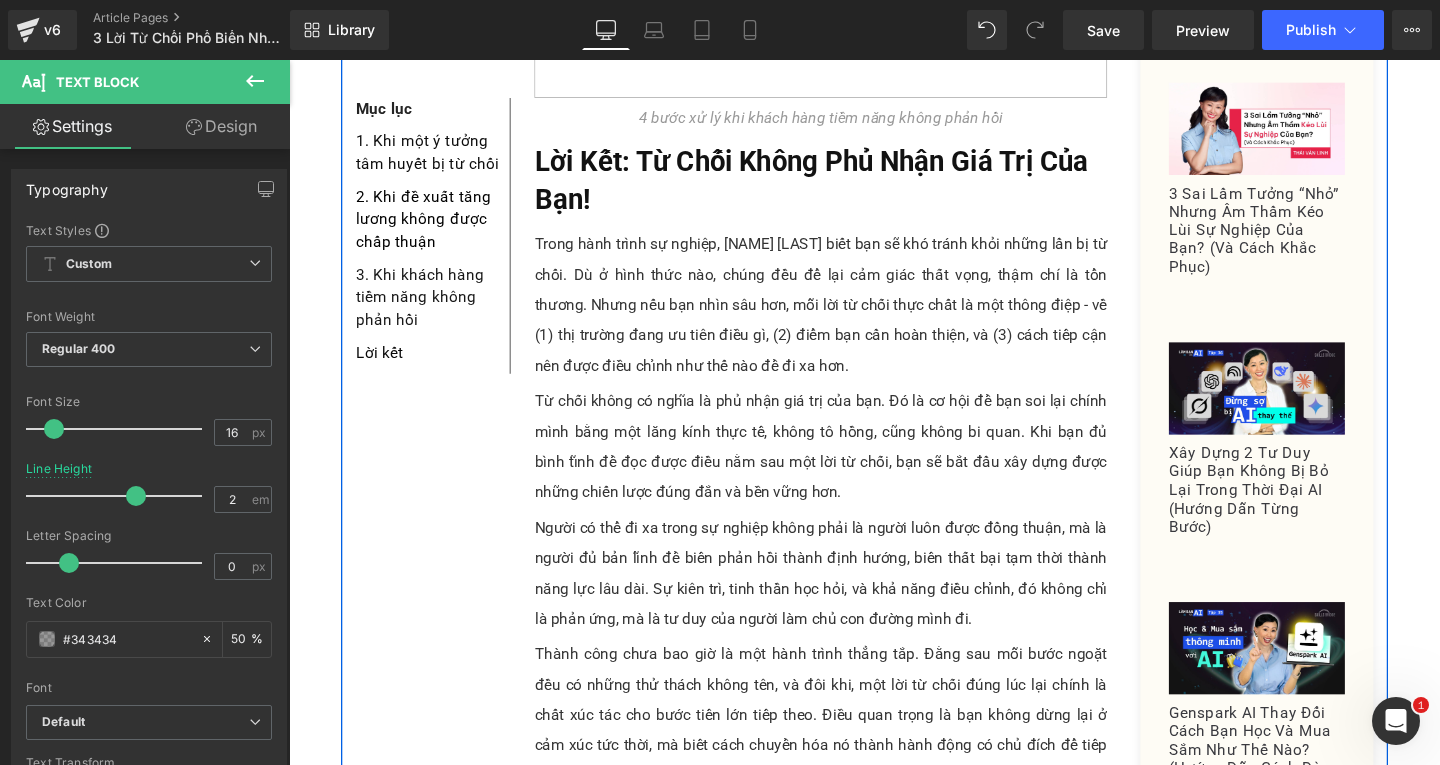 scroll, scrollTop: 5694, scrollLeft: 0, axis: vertical 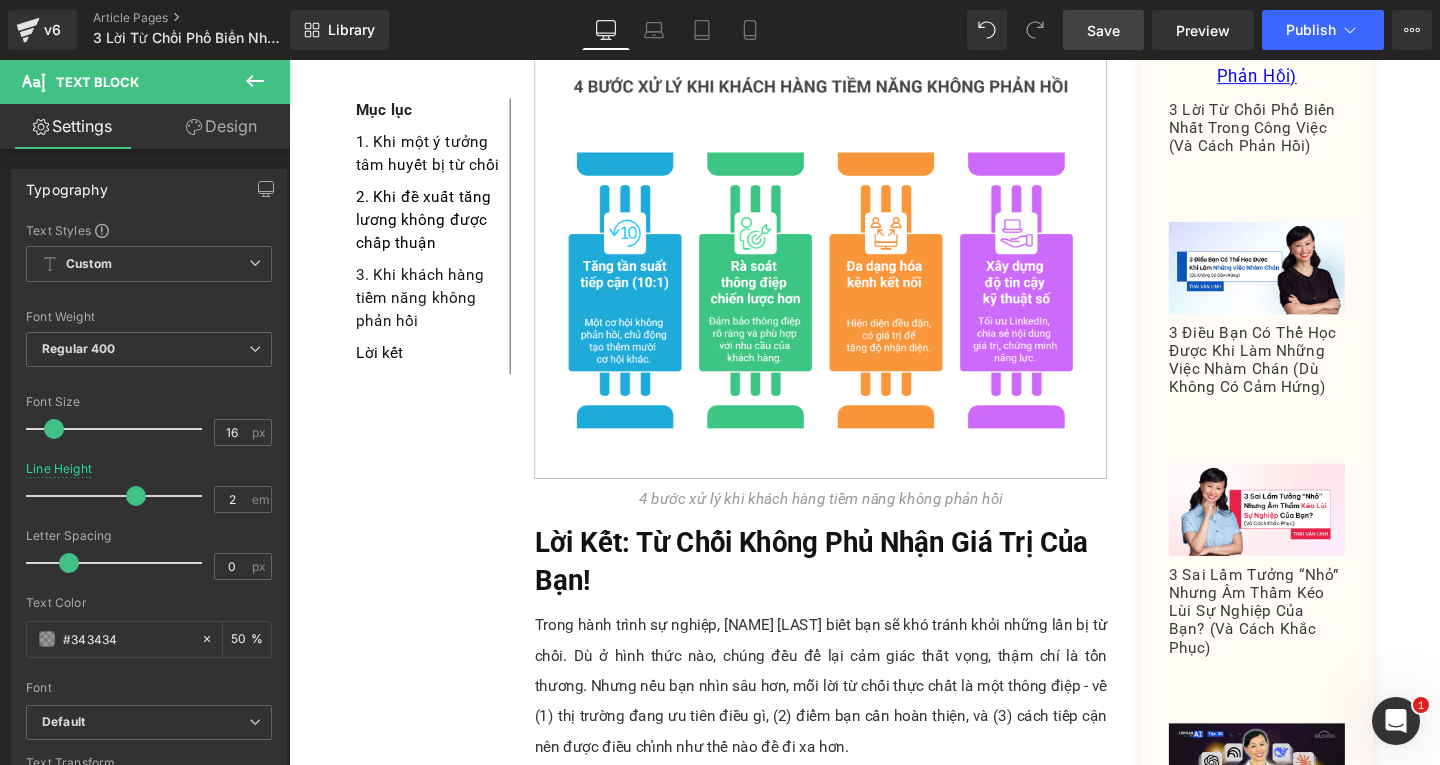 click on "Save" at bounding box center (1103, 30) 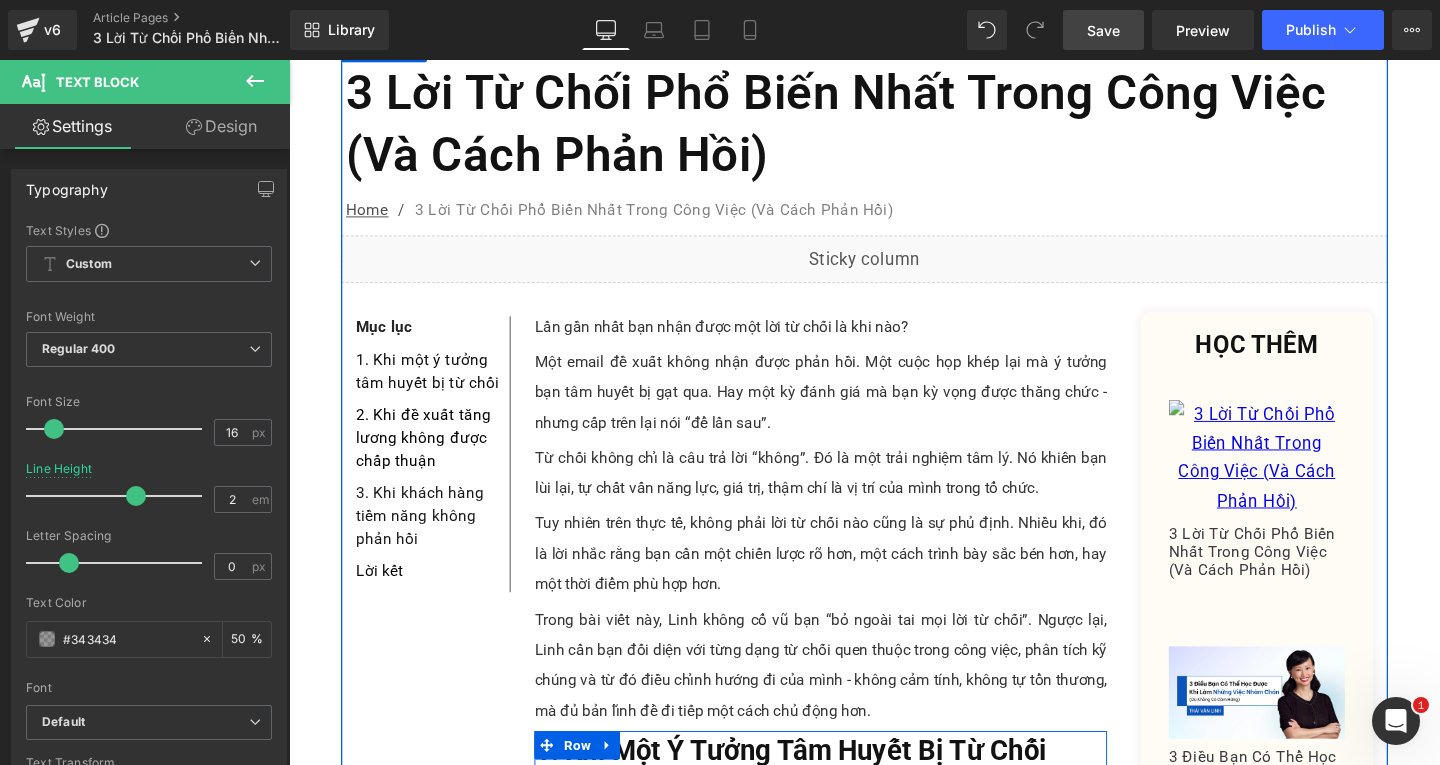 scroll, scrollTop: 0, scrollLeft: 0, axis: both 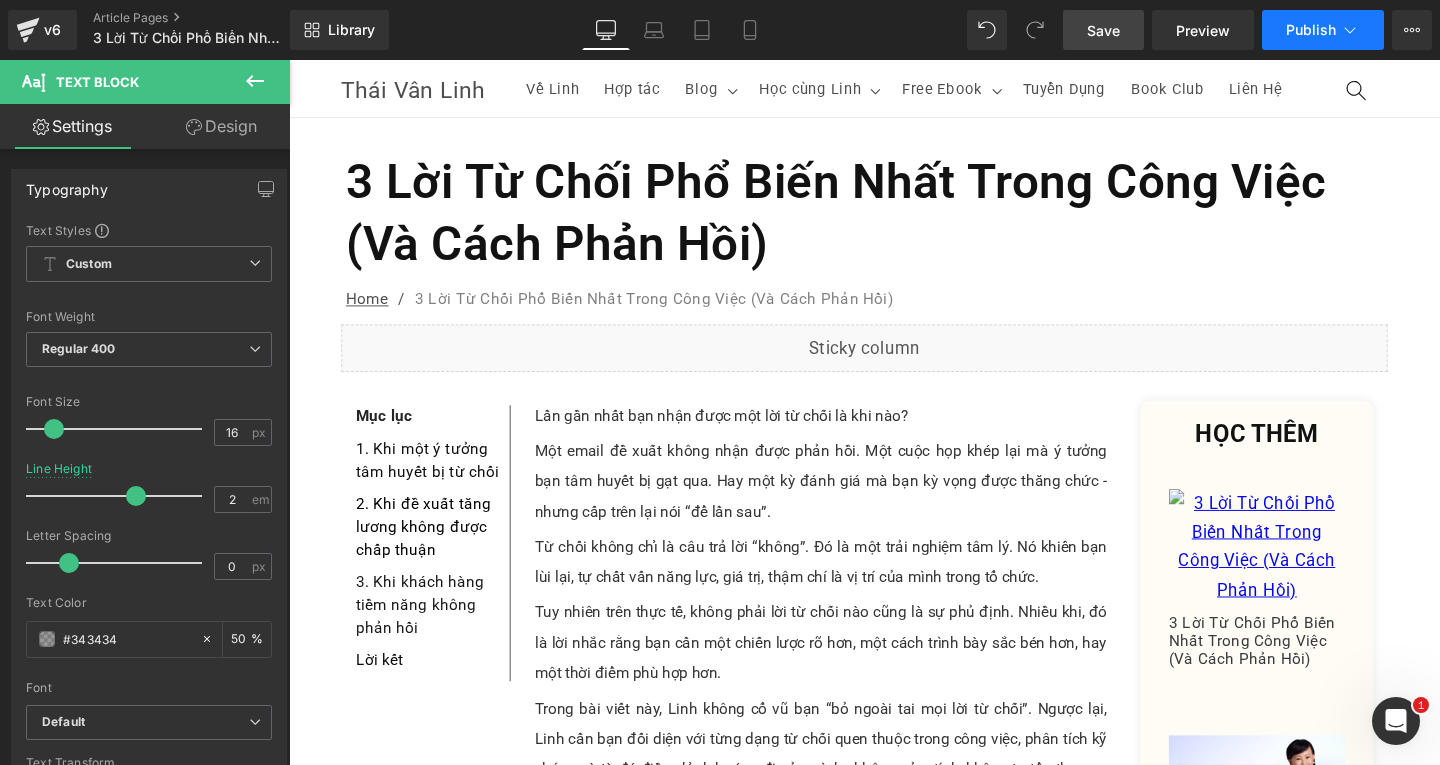 click on "Publish" at bounding box center [1311, 30] 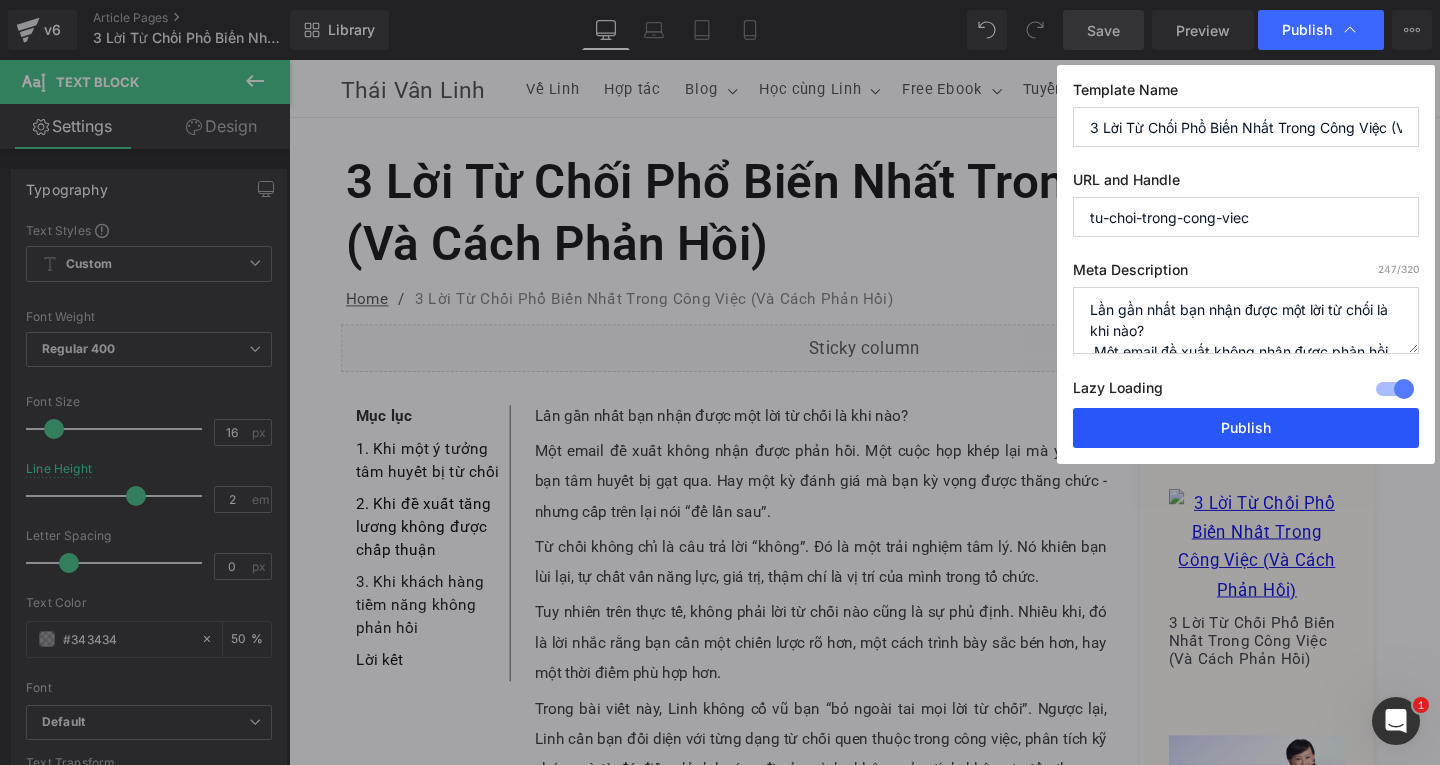 drag, startPoint x: 1236, startPoint y: 423, endPoint x: 720, endPoint y: 151, distance: 583.30096 